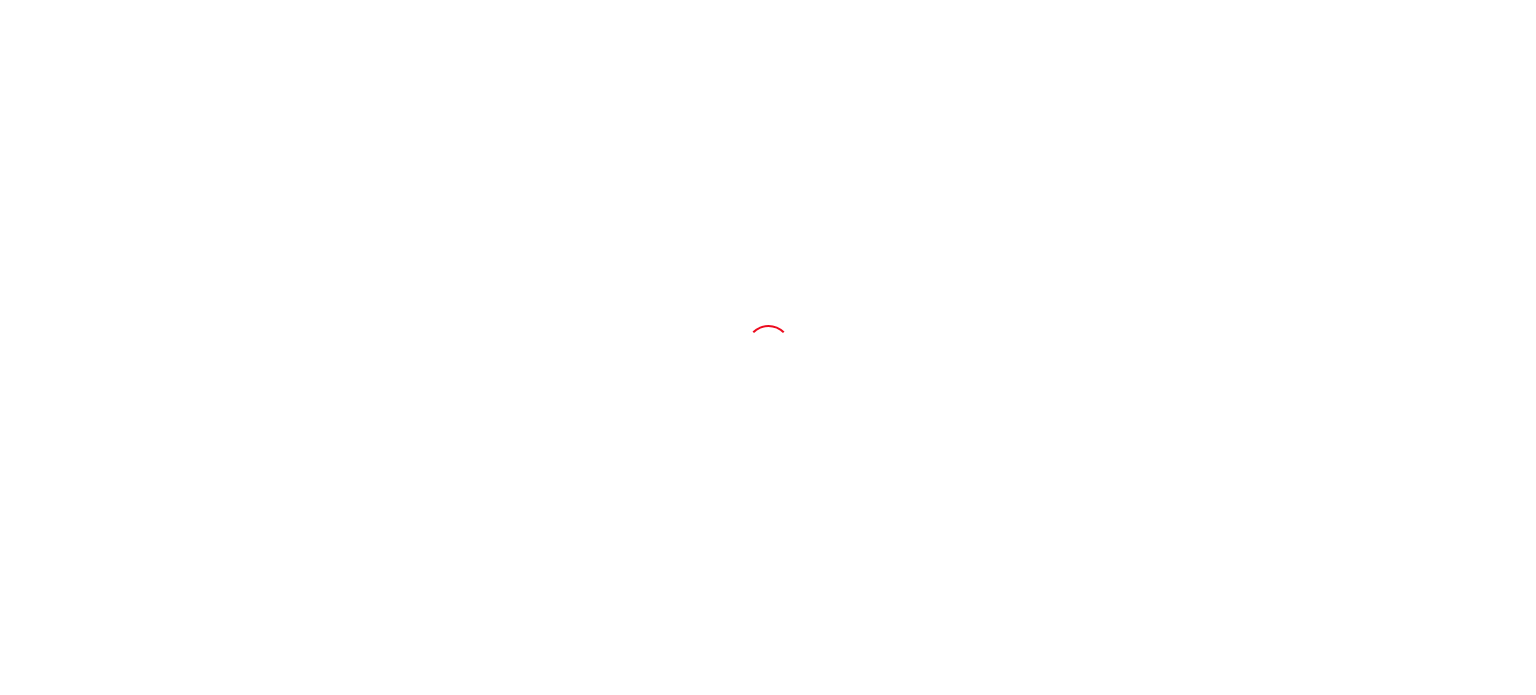scroll, scrollTop: 0, scrollLeft: 0, axis: both 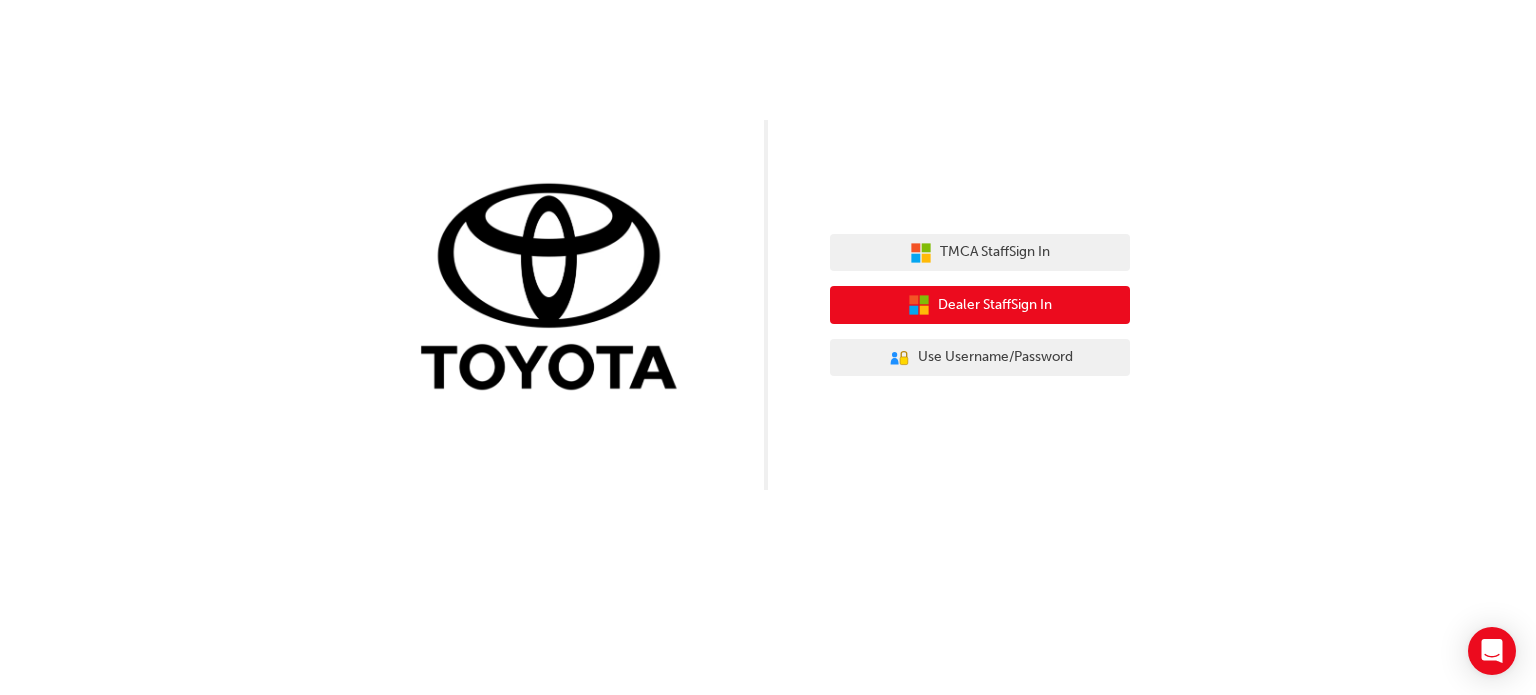 click on "Dealer Staff  Sign In" at bounding box center [980, 305] 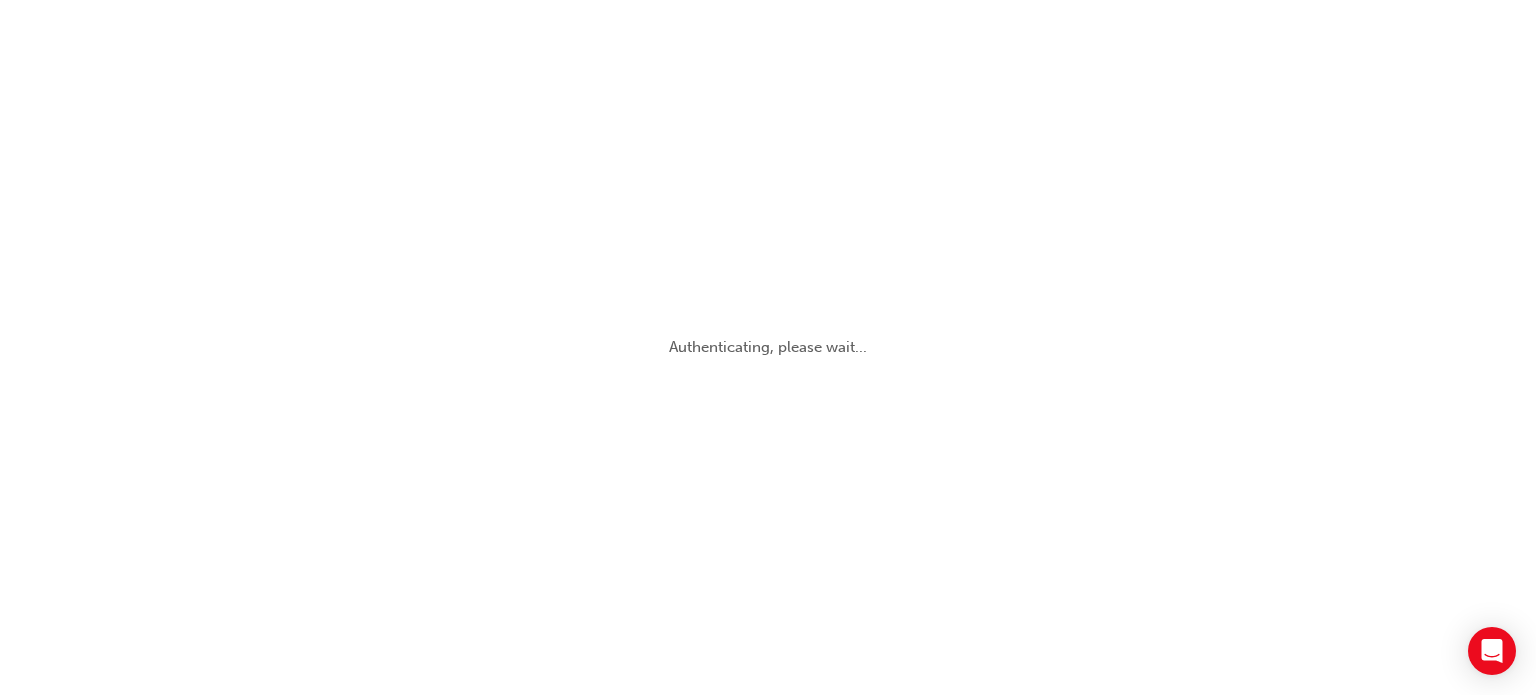 scroll, scrollTop: 0, scrollLeft: 0, axis: both 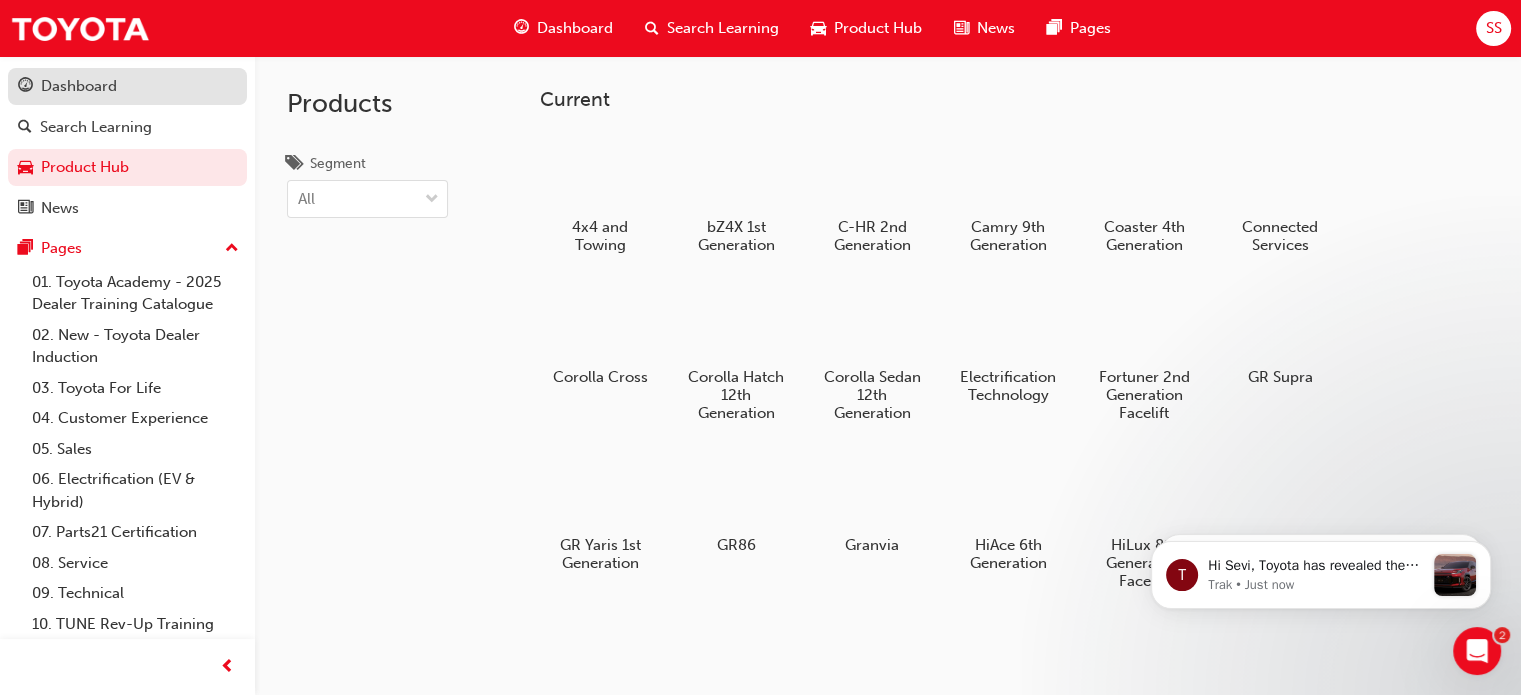 click on "Dashboard" at bounding box center [79, 86] 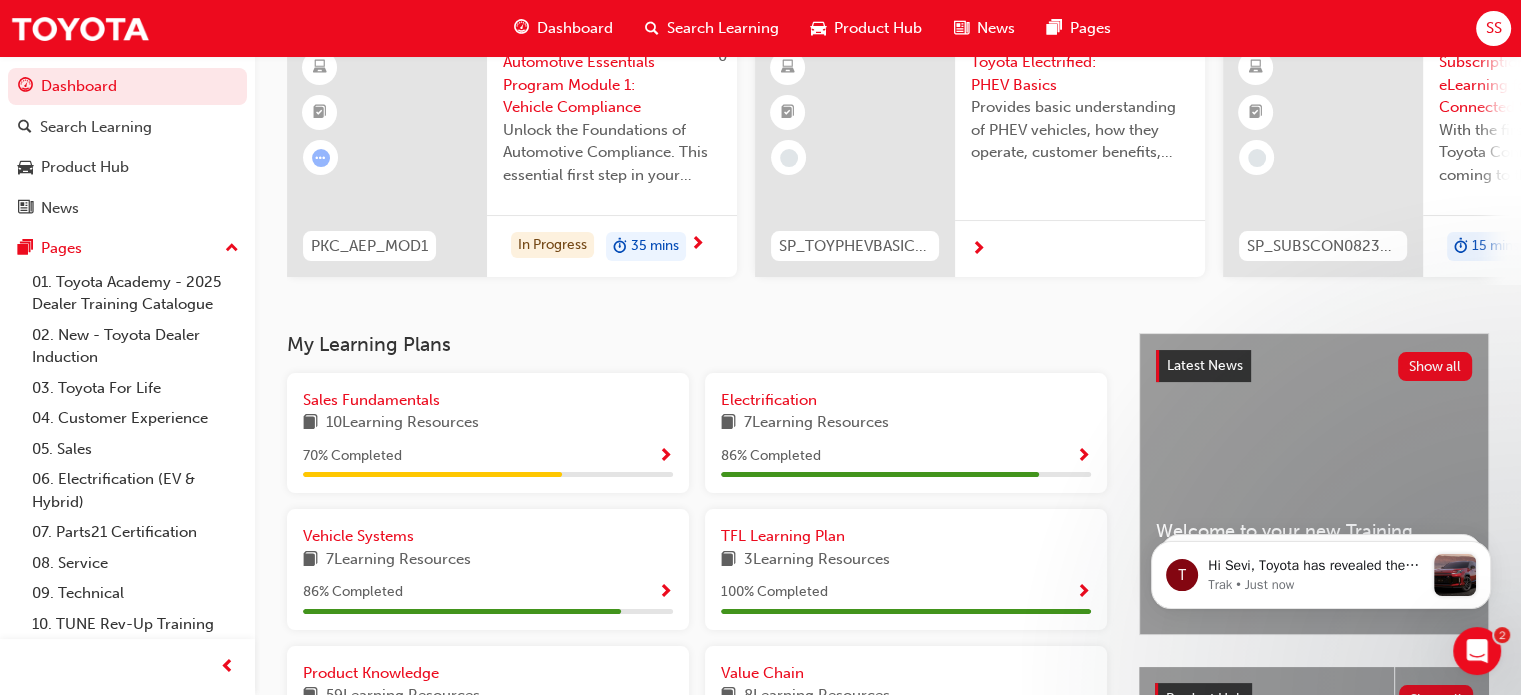 scroll, scrollTop: 98, scrollLeft: 0, axis: vertical 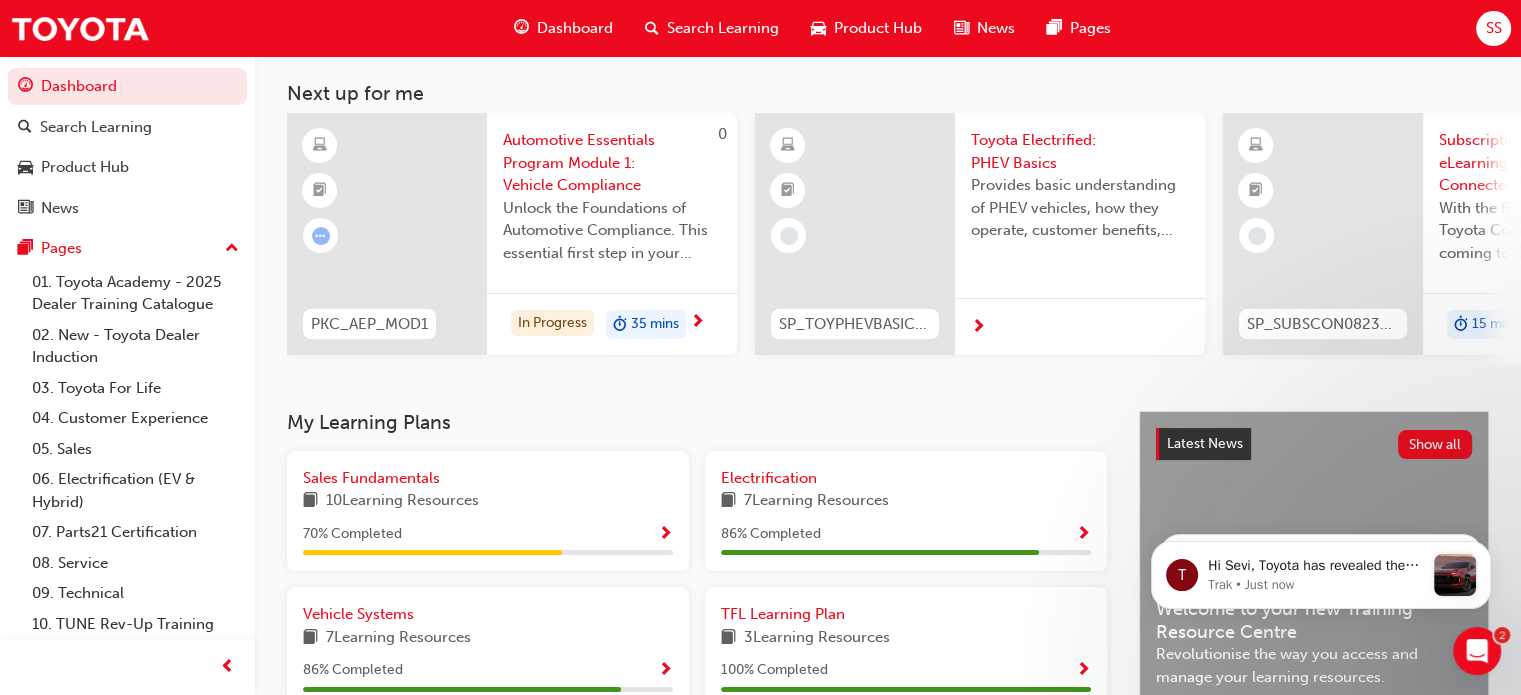 drag, startPoint x: 795, startPoint y: 369, endPoint x: 892, endPoint y: 368, distance: 97.00516 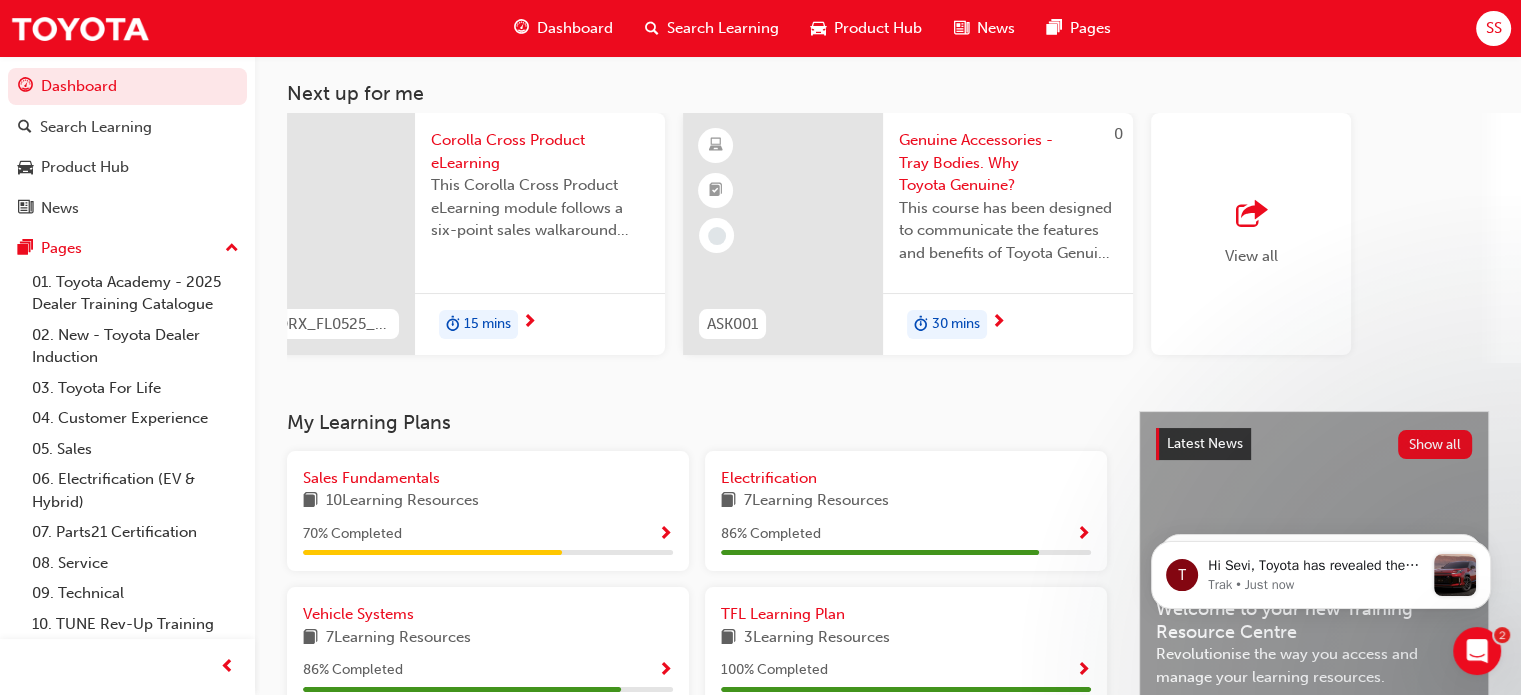 scroll, scrollTop: 0, scrollLeft: 1518, axis: horizontal 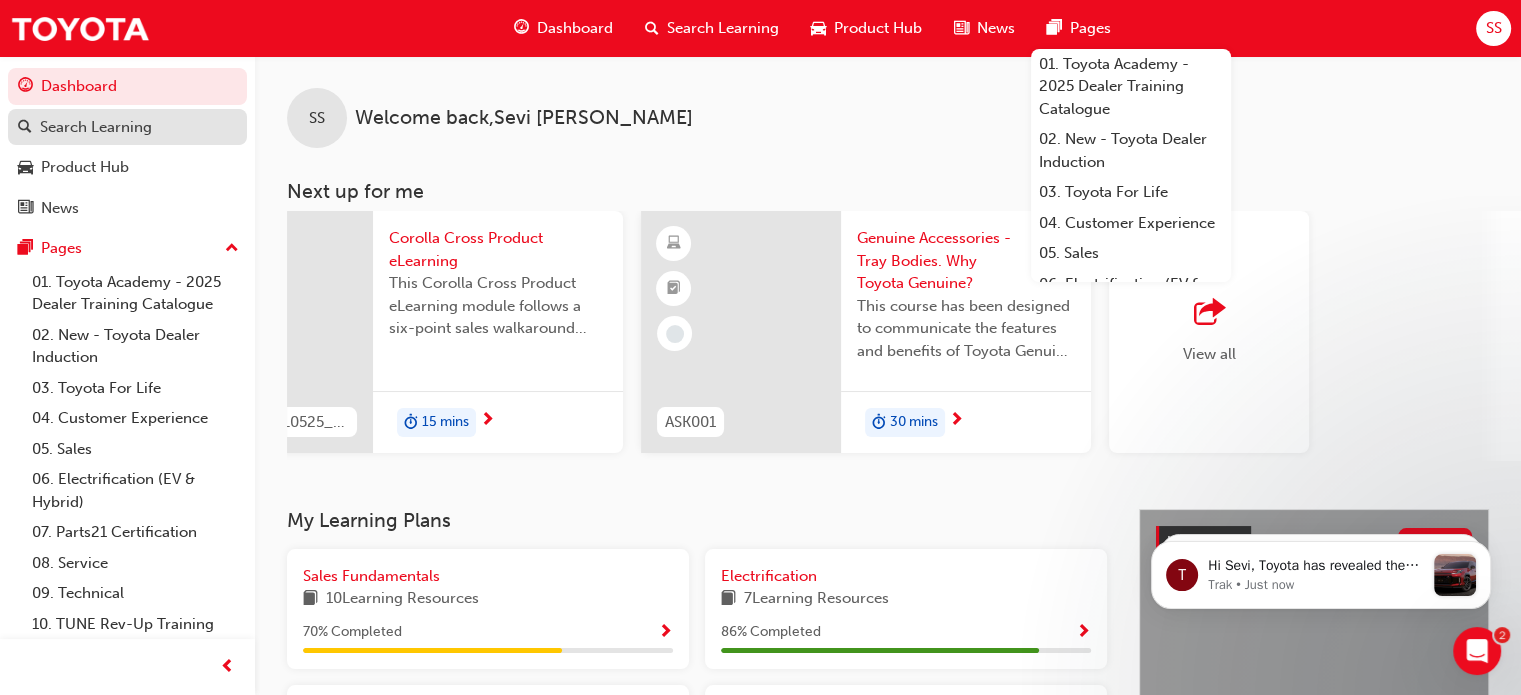 click on "Search Learning" at bounding box center [96, 127] 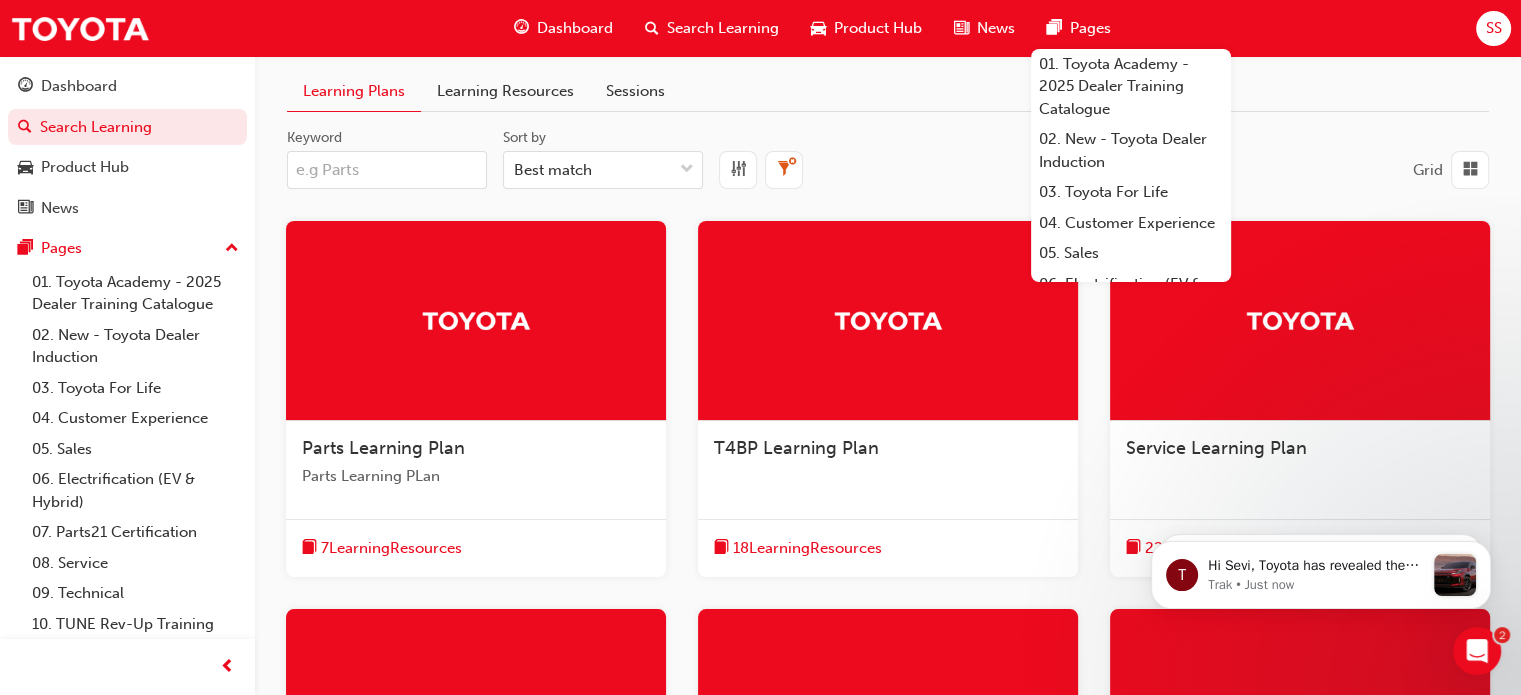 click on "Keyword" at bounding box center [387, 170] 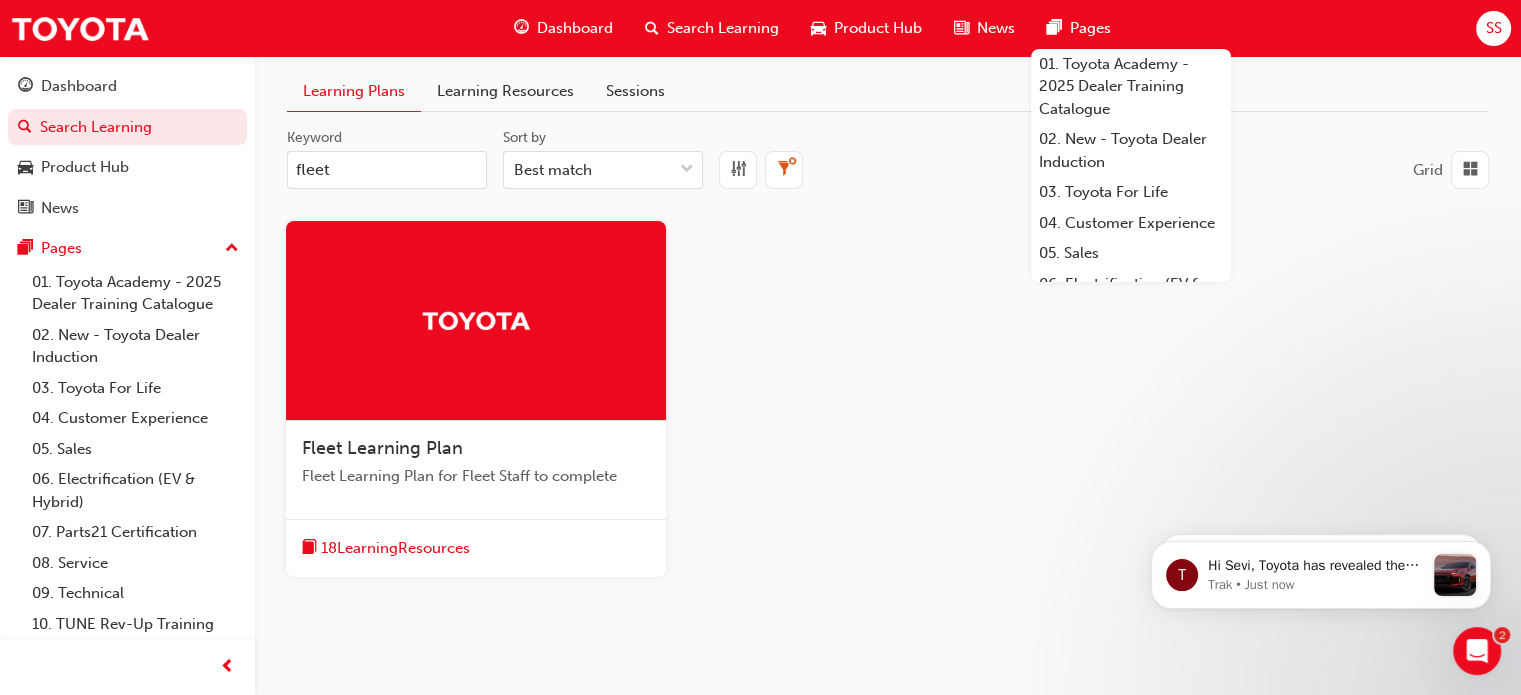type on "fleet" 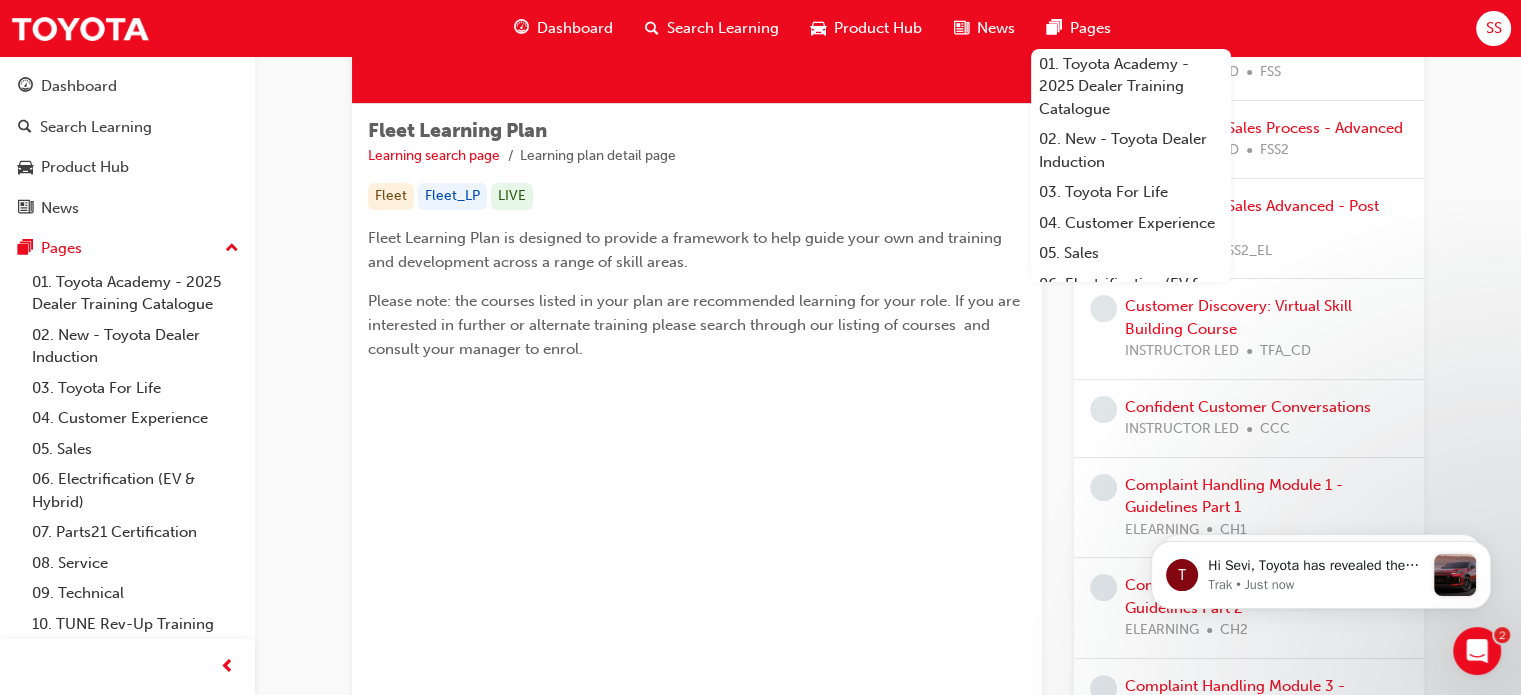 scroll, scrollTop: 0, scrollLeft: 0, axis: both 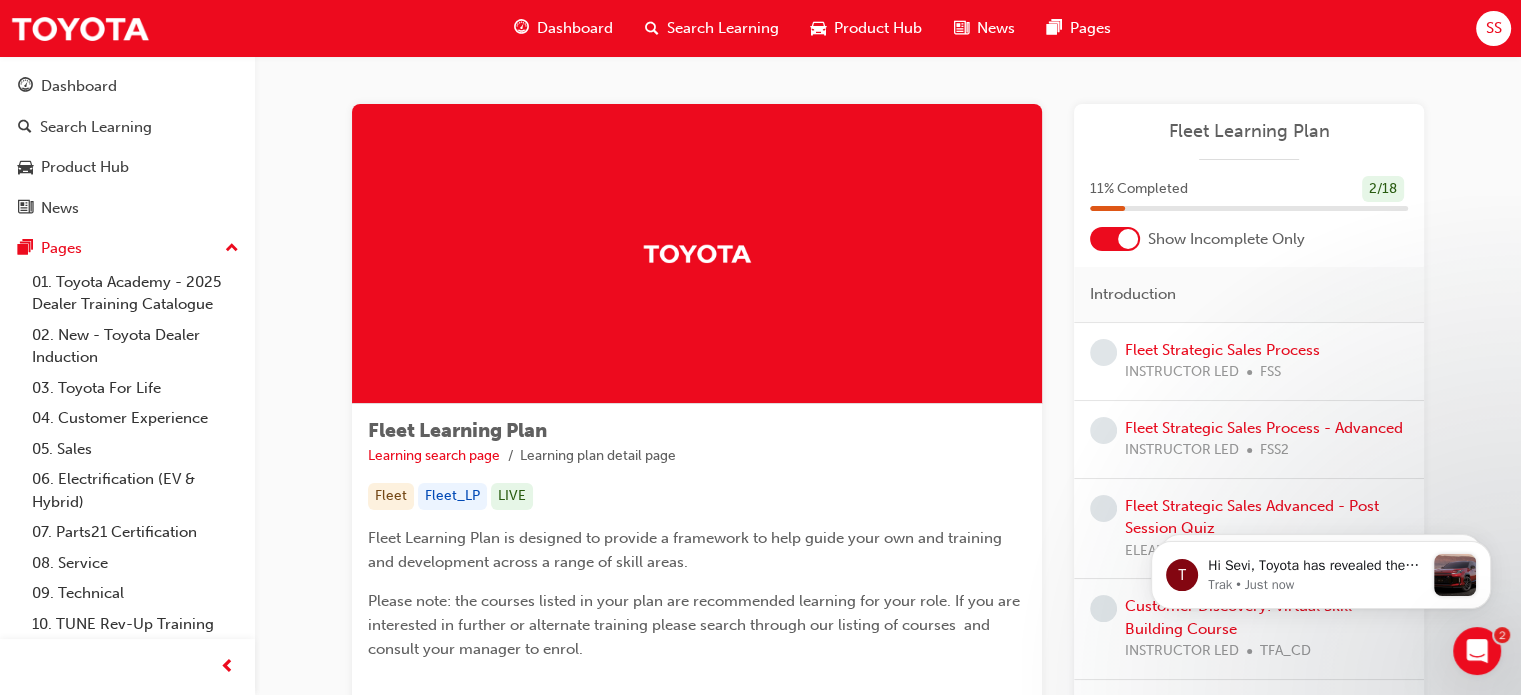click on "Fleet Learning Plan   Learning search page Learning plan detail page Fleet Learning Plan   Learning search page Learning plan detail page Fleet Fleet_LP LIVE Fleet Learning Plan is designed to provide a framework to help guide your own and training and development across a range of skill areas. Please note: the courses listed in your plan are recommended learning for your role. If you are interested in further or alternate training please search through our listing of courses  and consult your manager to enrol. Learning Plan Fleet Learning Plan 11 % Completed 2 / 18 Show Incomplete Only Introduction Fleet Strategic Sales Process INSTRUCTOR LED FSS Fleet Strategic Sales Process - Advanced INSTRUCTOR LED FSS2 Fleet Strategic Sales Advanced - Post Session Quiz ELEARNING FSS2_EL Customer Discovery: Virtual Skill Building Course INSTRUCTOR LED TFA_CD Confident Customer Conversations INSTRUCTOR LED CCC Complaint Handling Module 1 - Guidelines Part 1 ELEARNING CH1 Complaint Handling Module 2 - Guidelines Part 2 CH2" at bounding box center (888, 974) 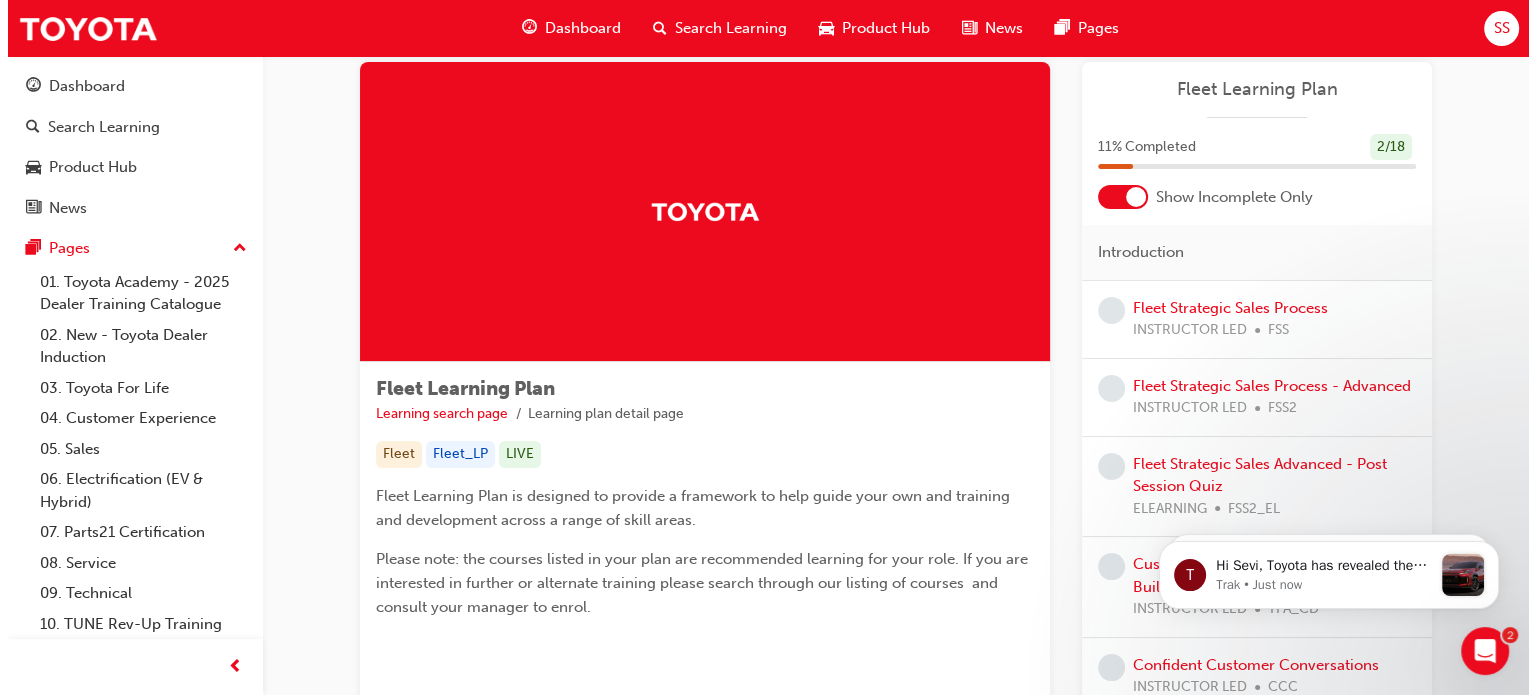scroll, scrollTop: 0, scrollLeft: 0, axis: both 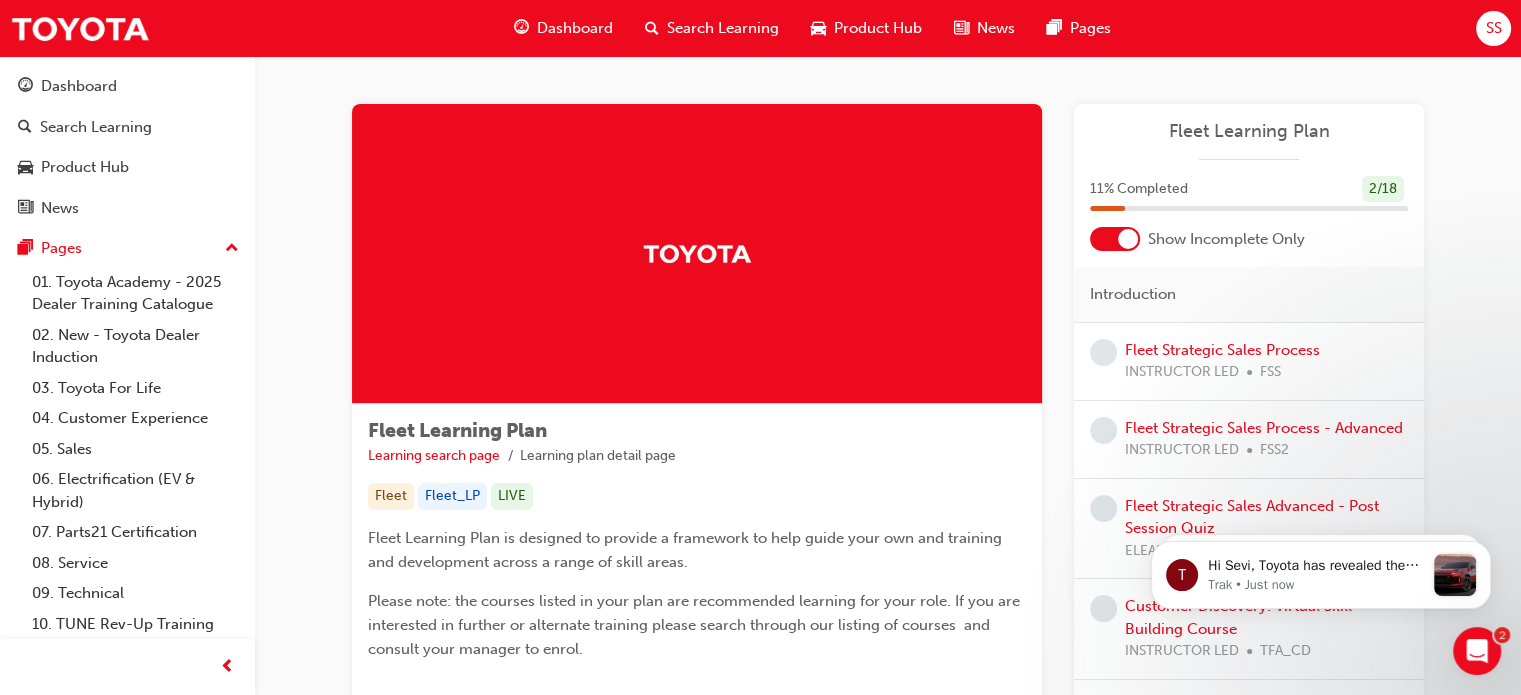 click at bounding box center (1128, 239) 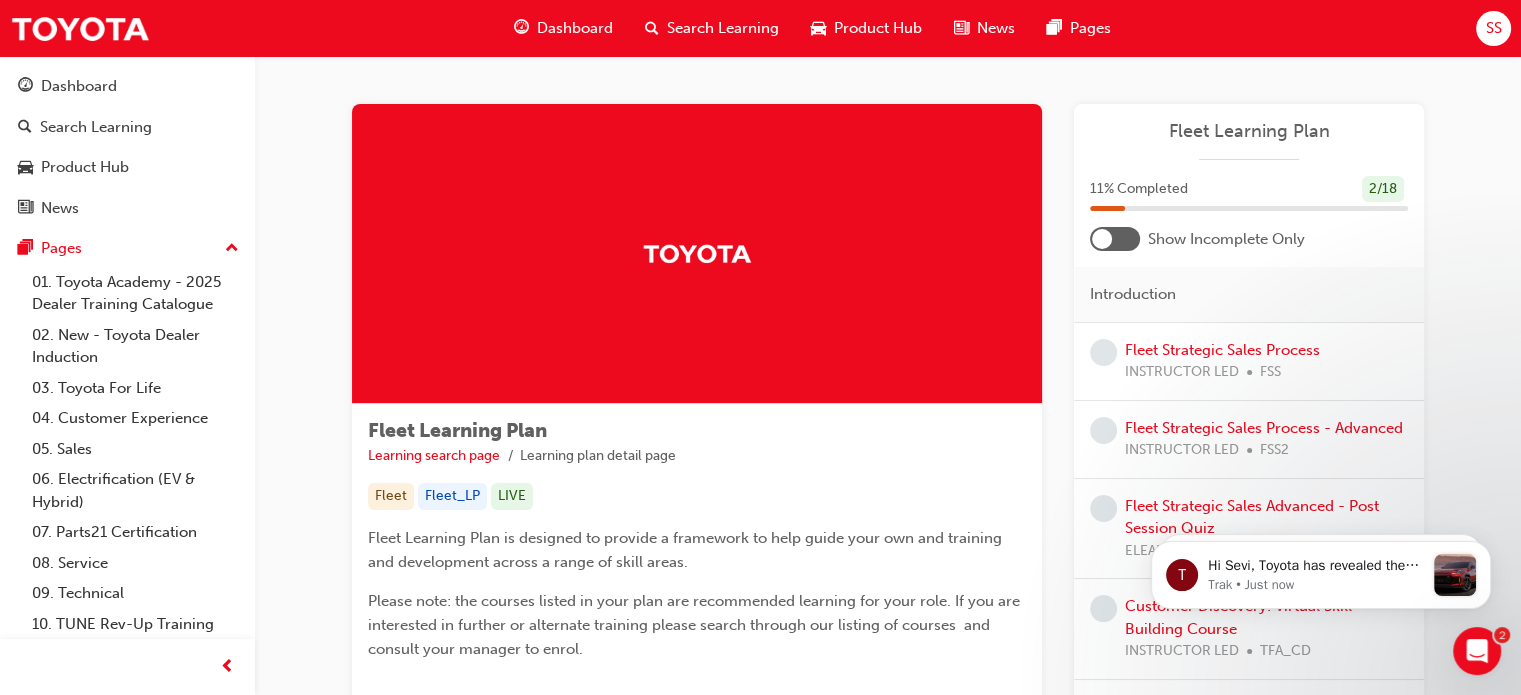 click at bounding box center [1115, 239] 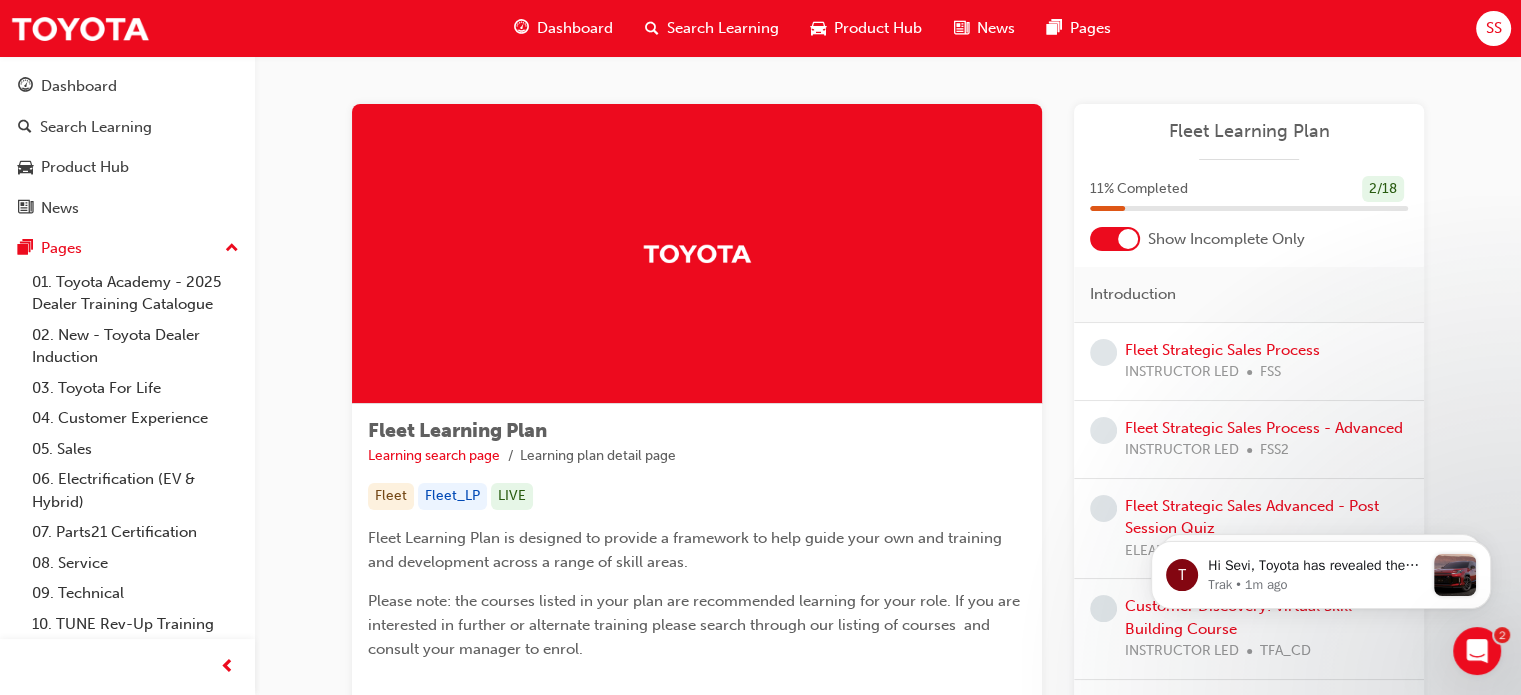 click at bounding box center [1103, 352] 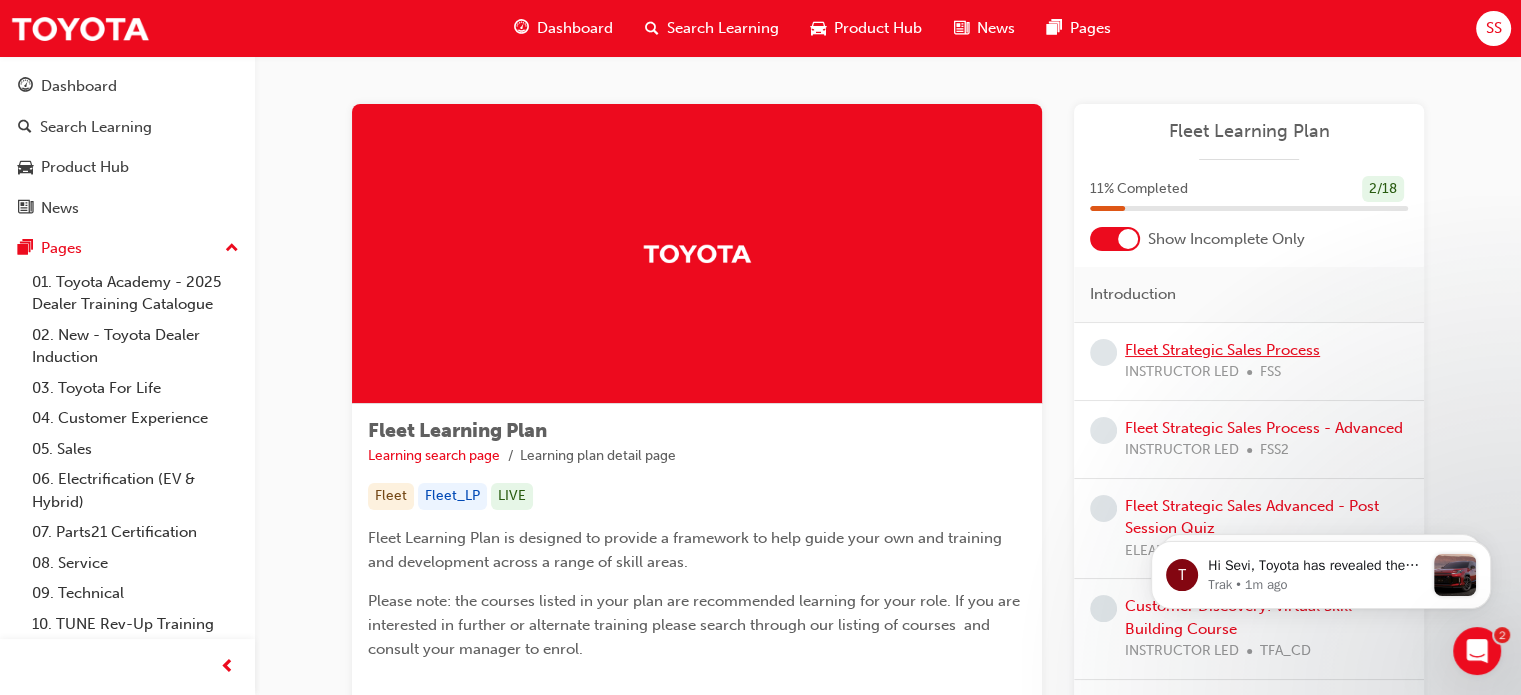 click on "Fleet Strategic Sales Process" at bounding box center (1222, 350) 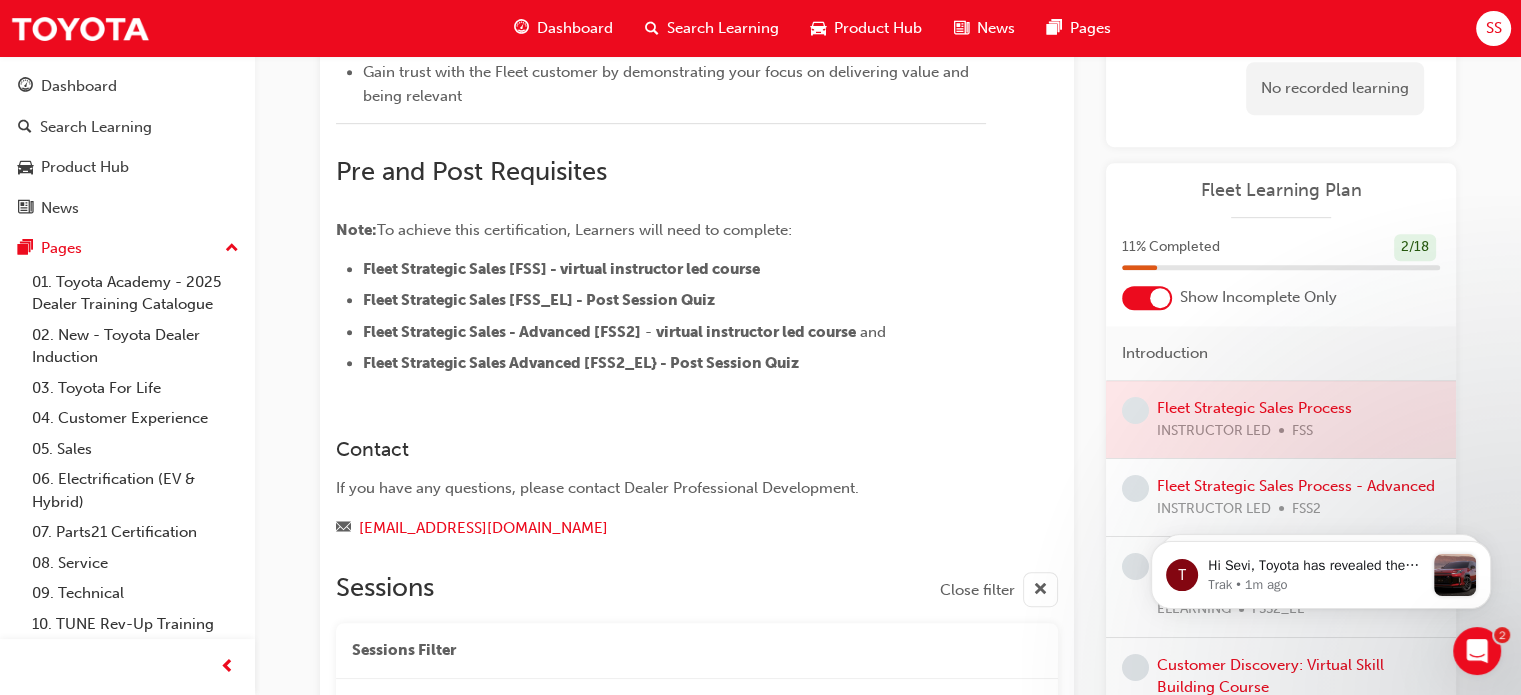scroll, scrollTop: 1362, scrollLeft: 0, axis: vertical 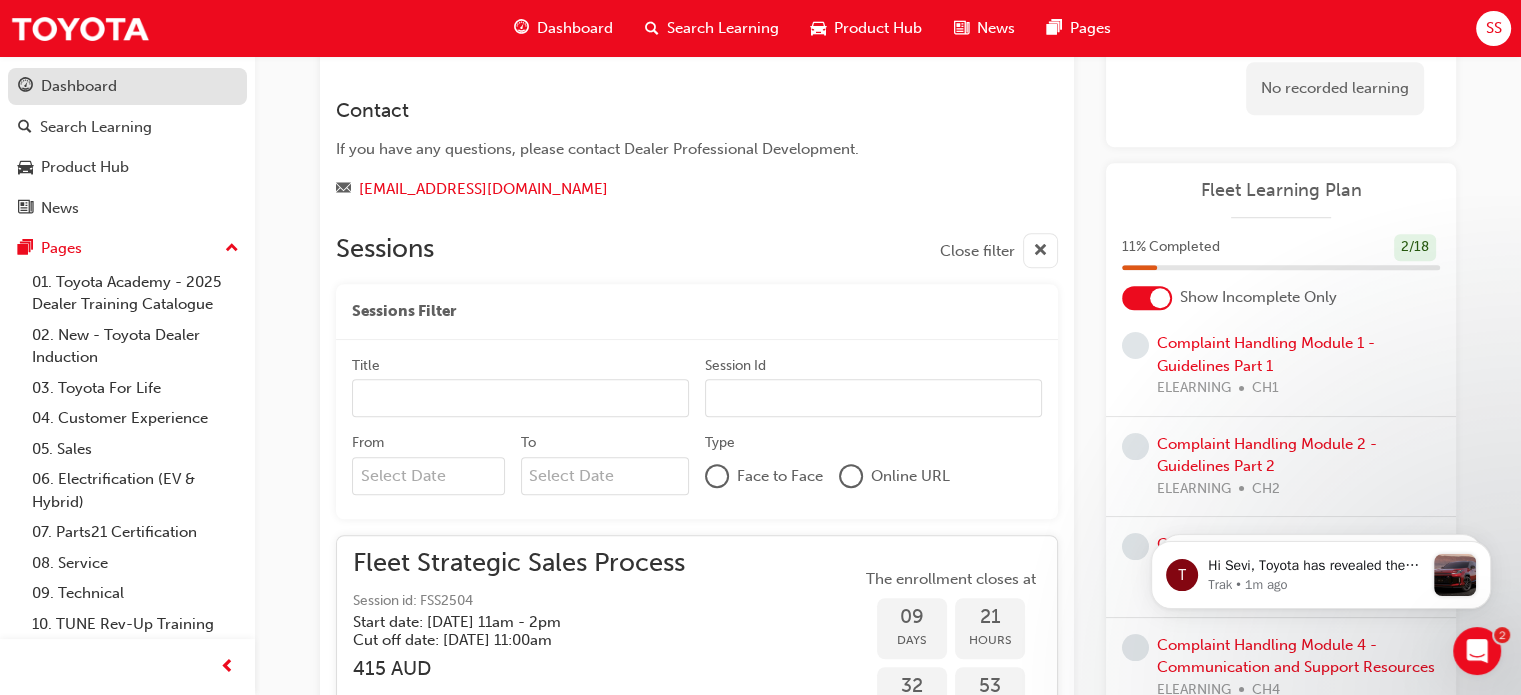 click on "Dashboard" at bounding box center [79, 86] 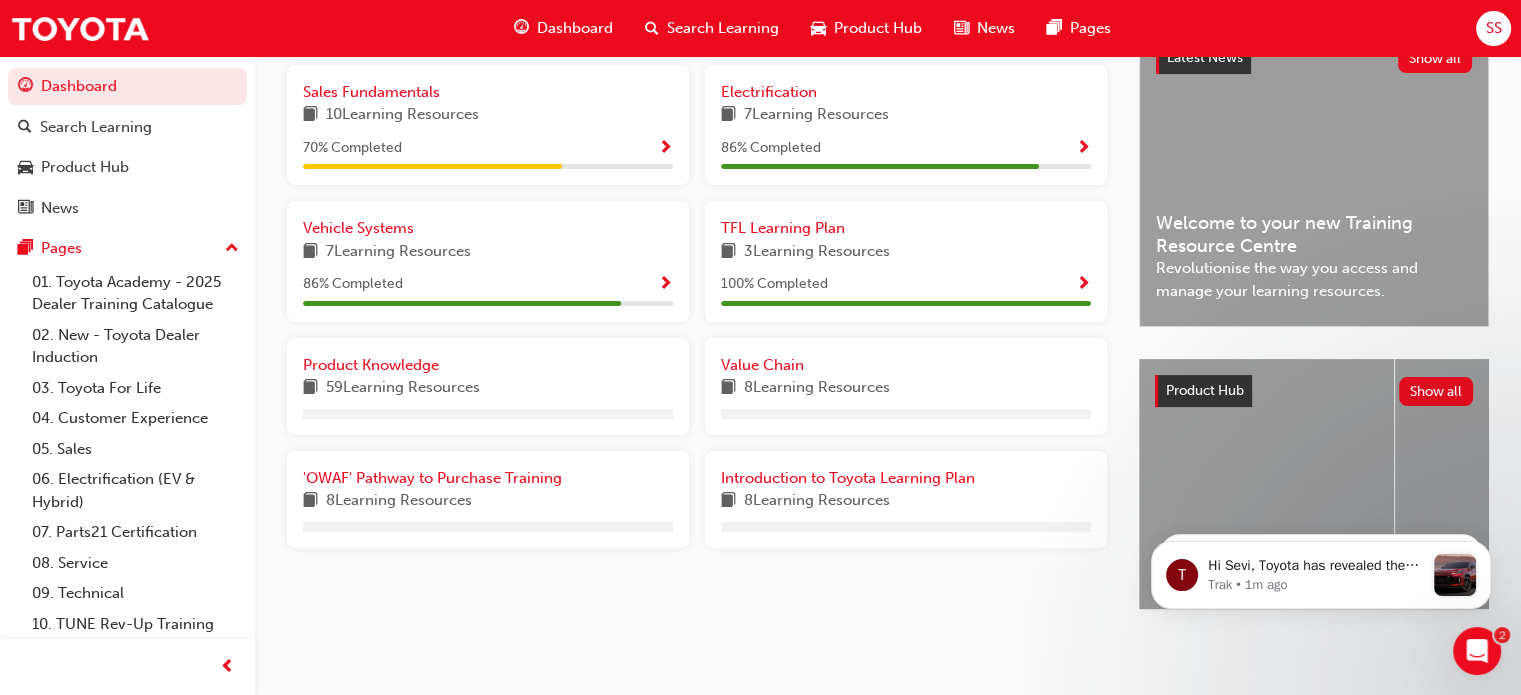 scroll, scrollTop: 98, scrollLeft: 0, axis: vertical 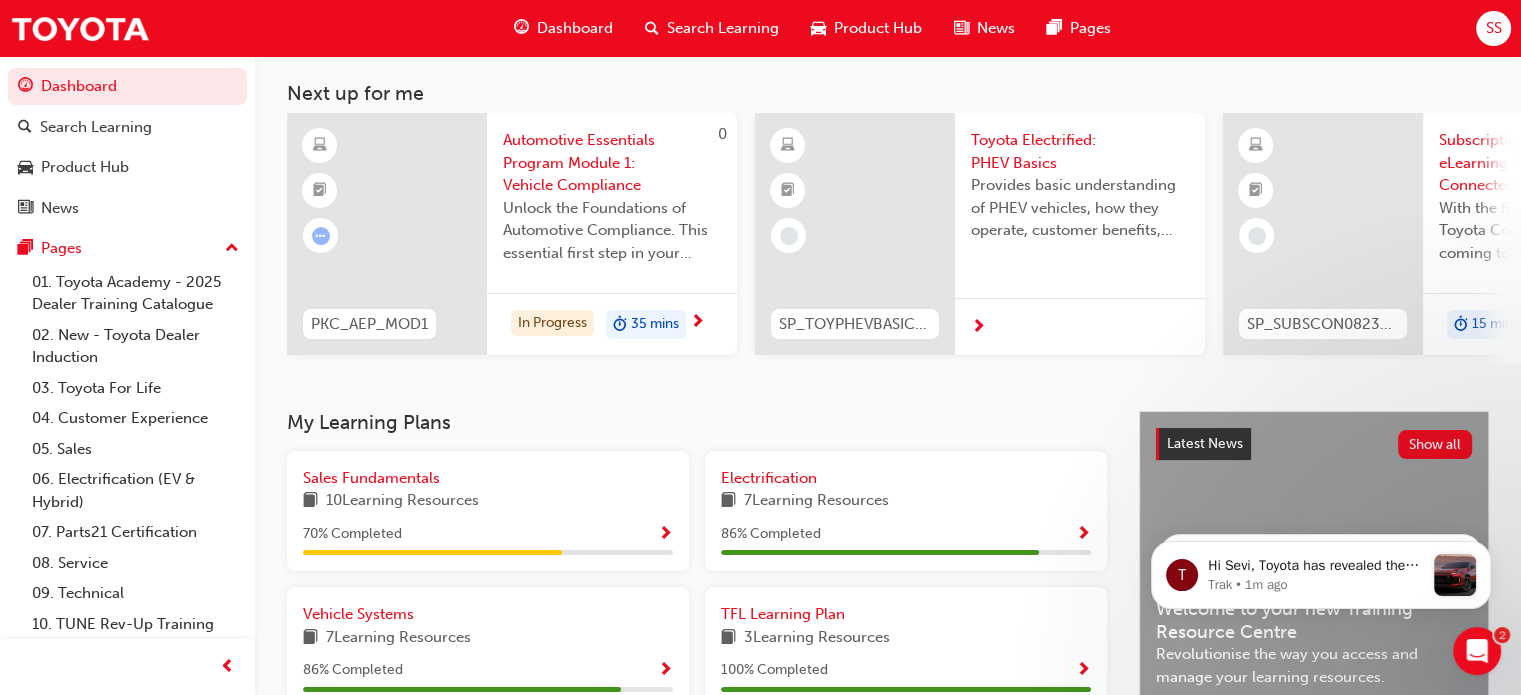 click on "Automotive Essentials Program Module 1: Vehicle Compliance" at bounding box center (612, 163) 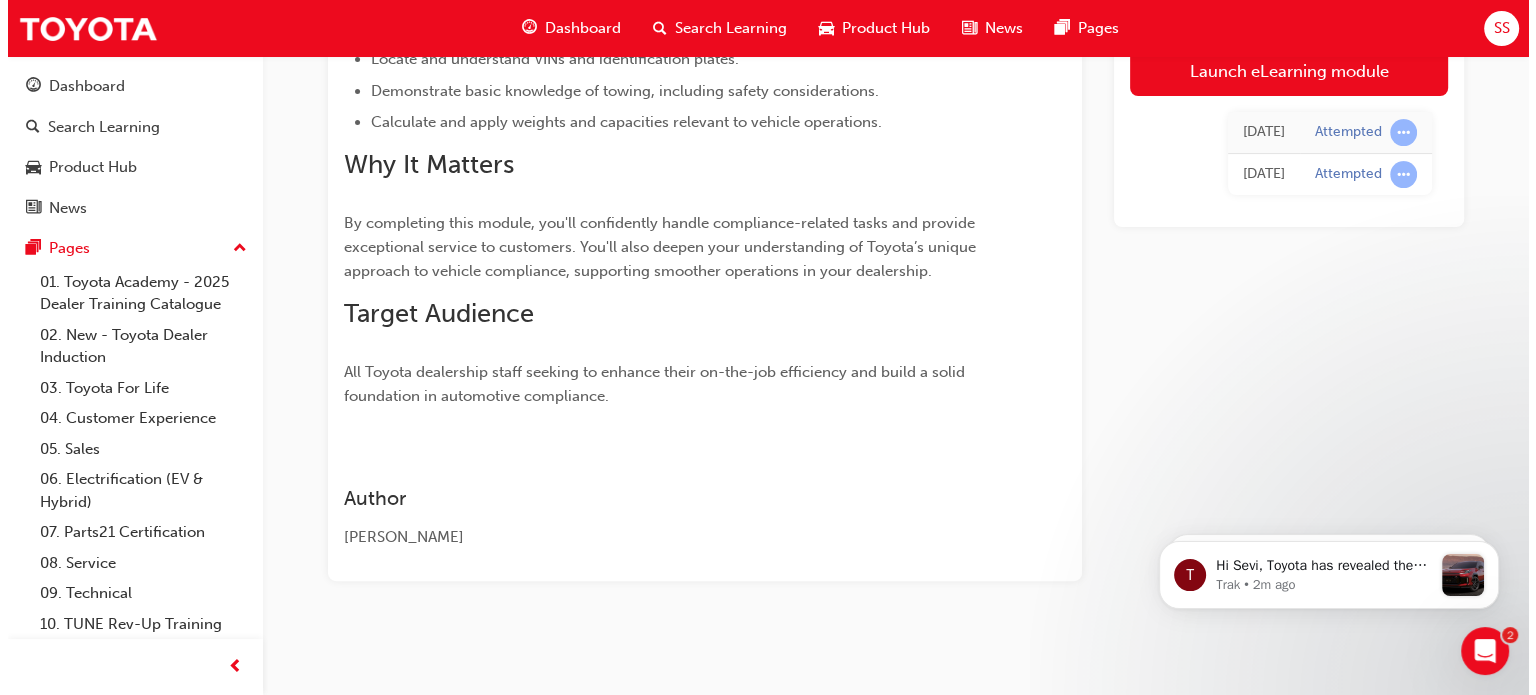 scroll, scrollTop: 0, scrollLeft: 0, axis: both 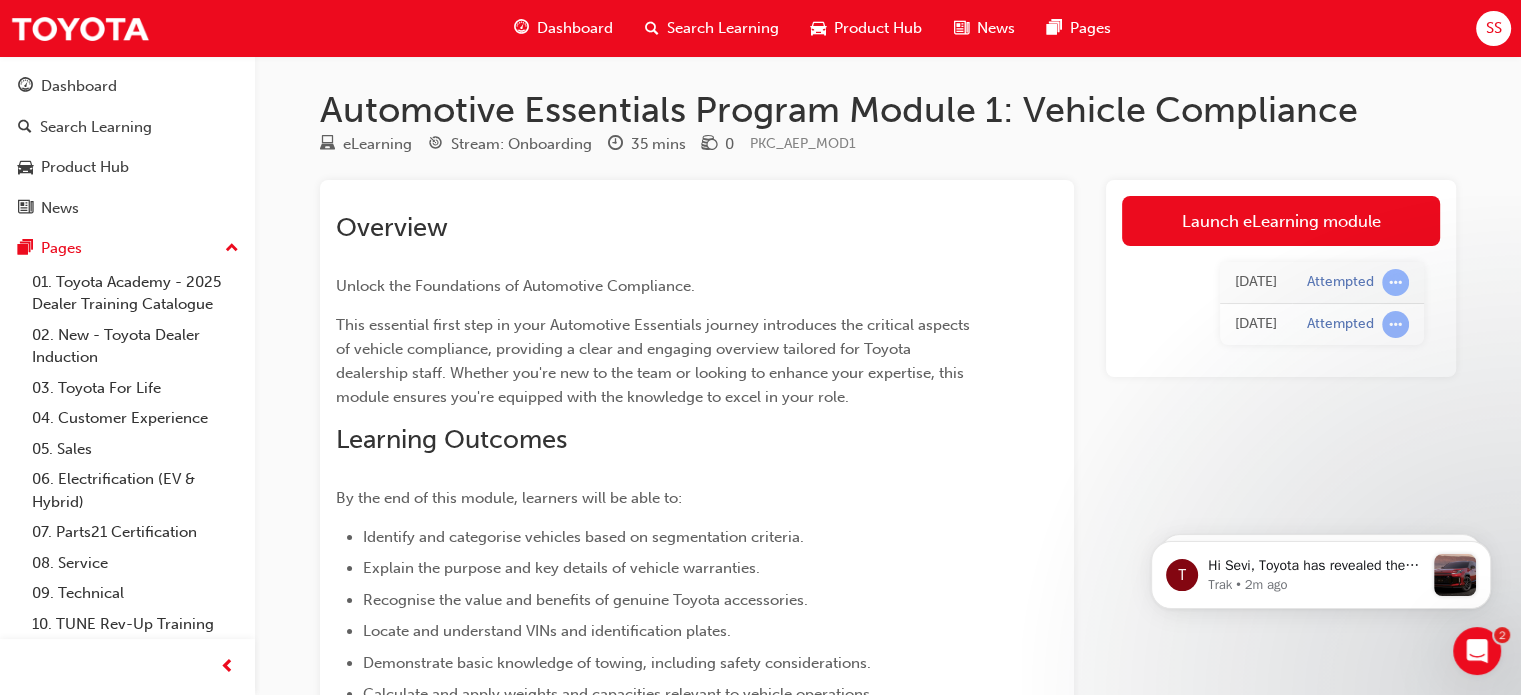 click on "Search Learning" at bounding box center (712, 28) 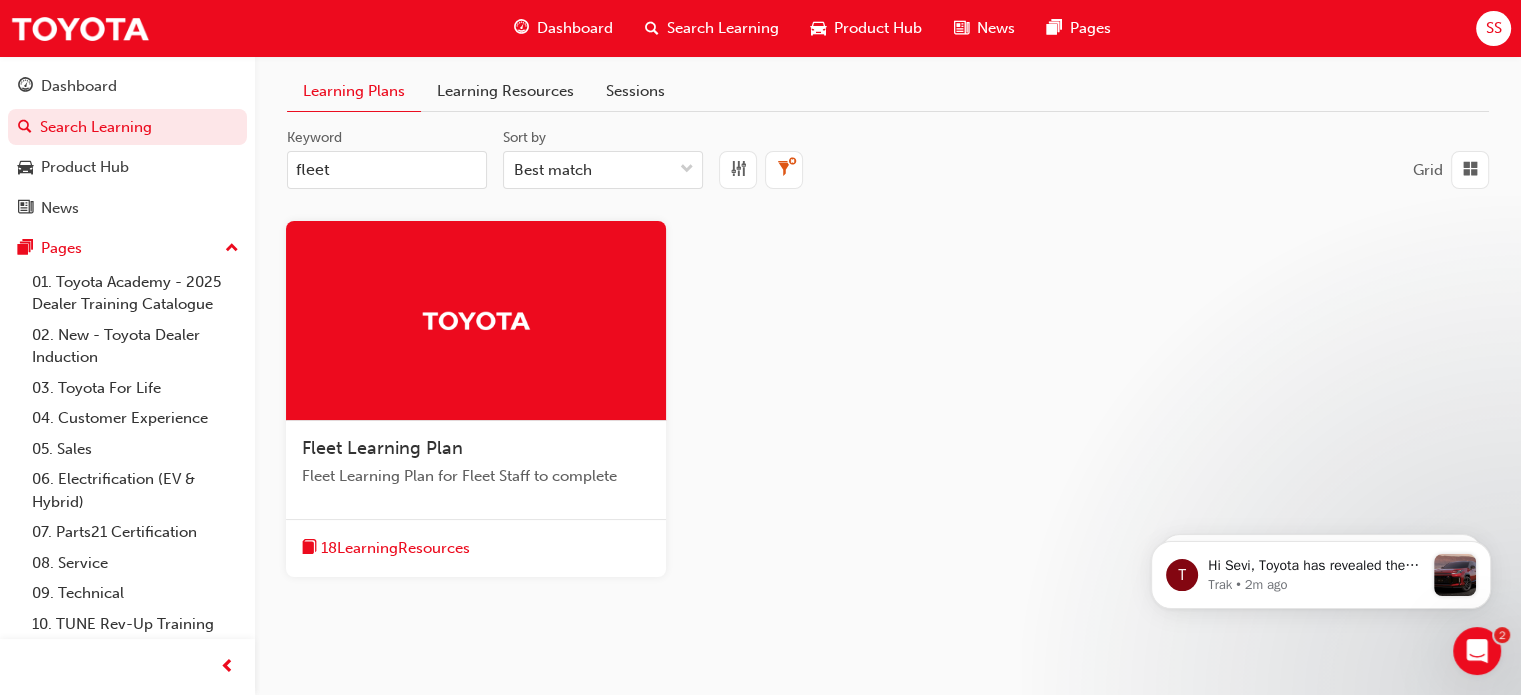 click on "fleet" at bounding box center (387, 170) 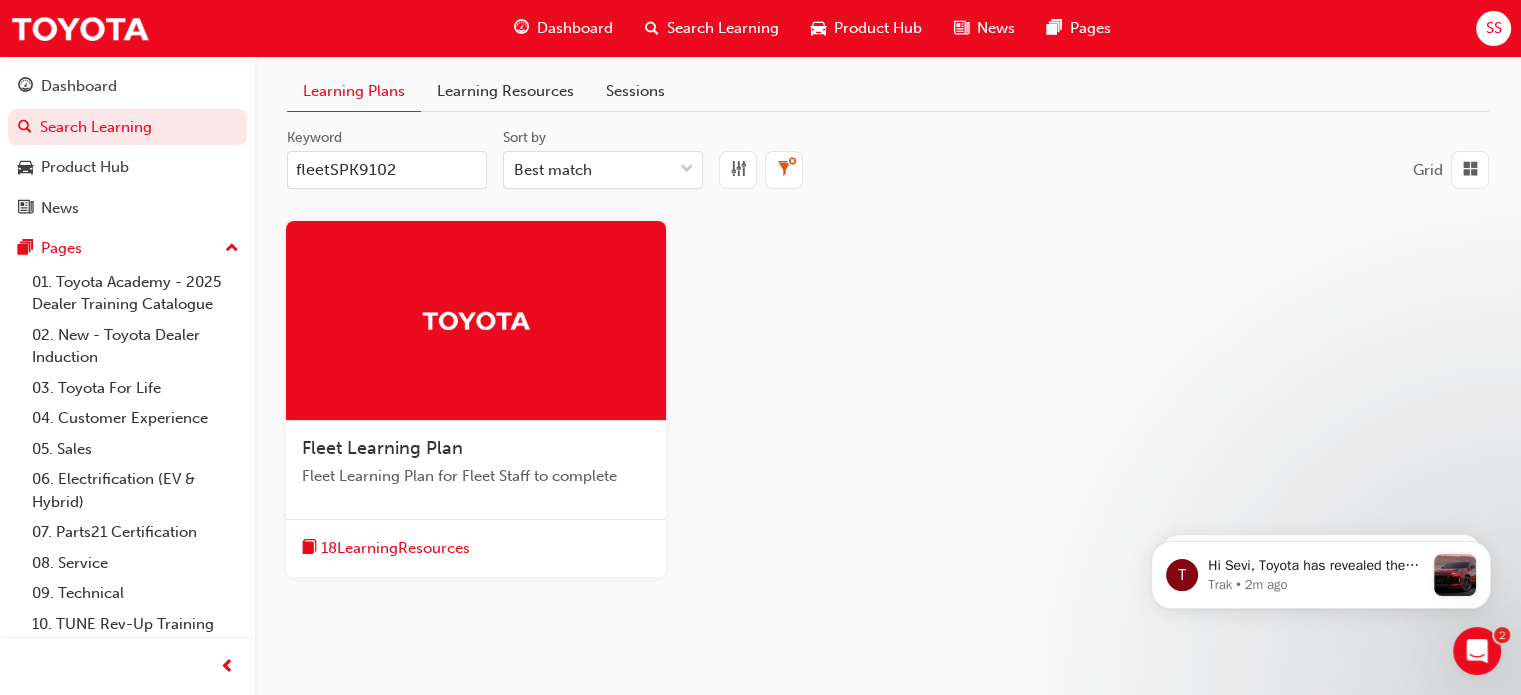 drag, startPoint x: 433, startPoint y: 170, endPoint x: 237, endPoint y: 160, distance: 196.25494 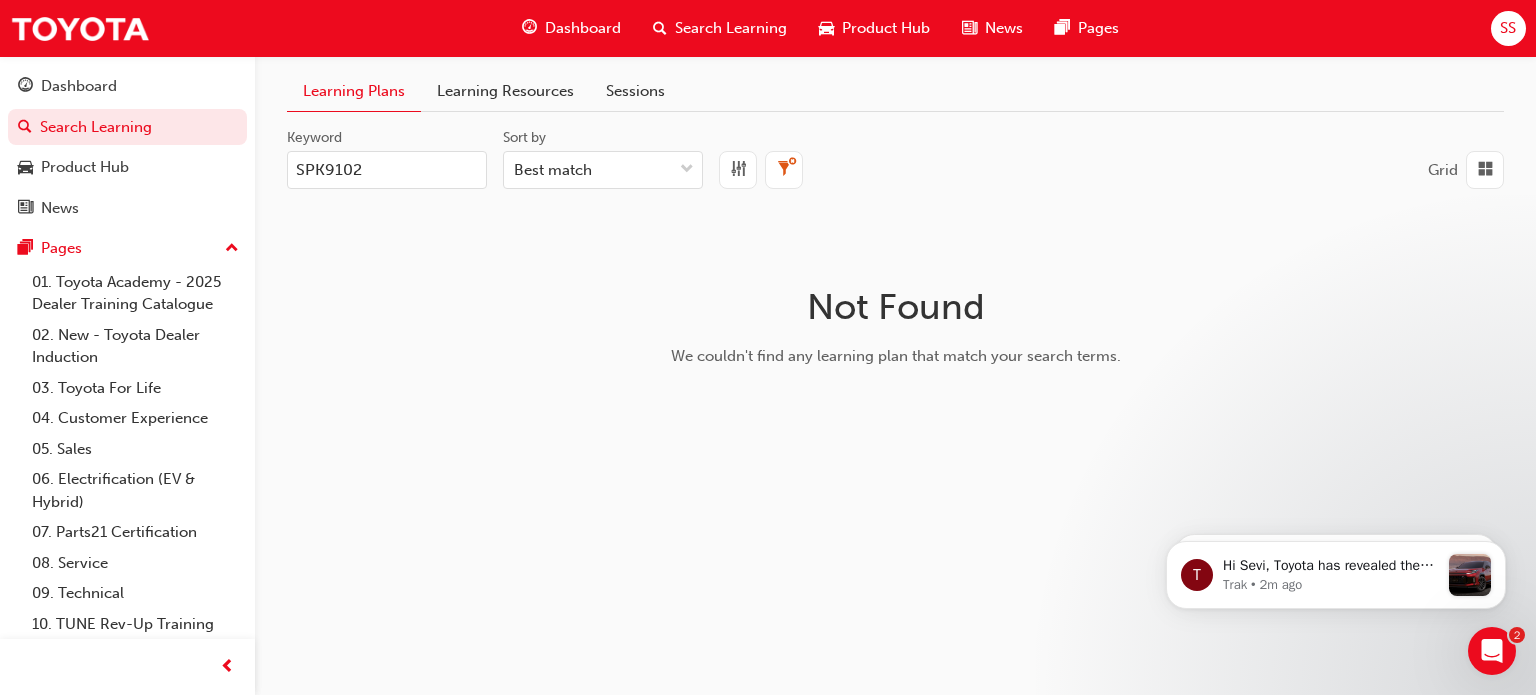 type on "SPK9102" 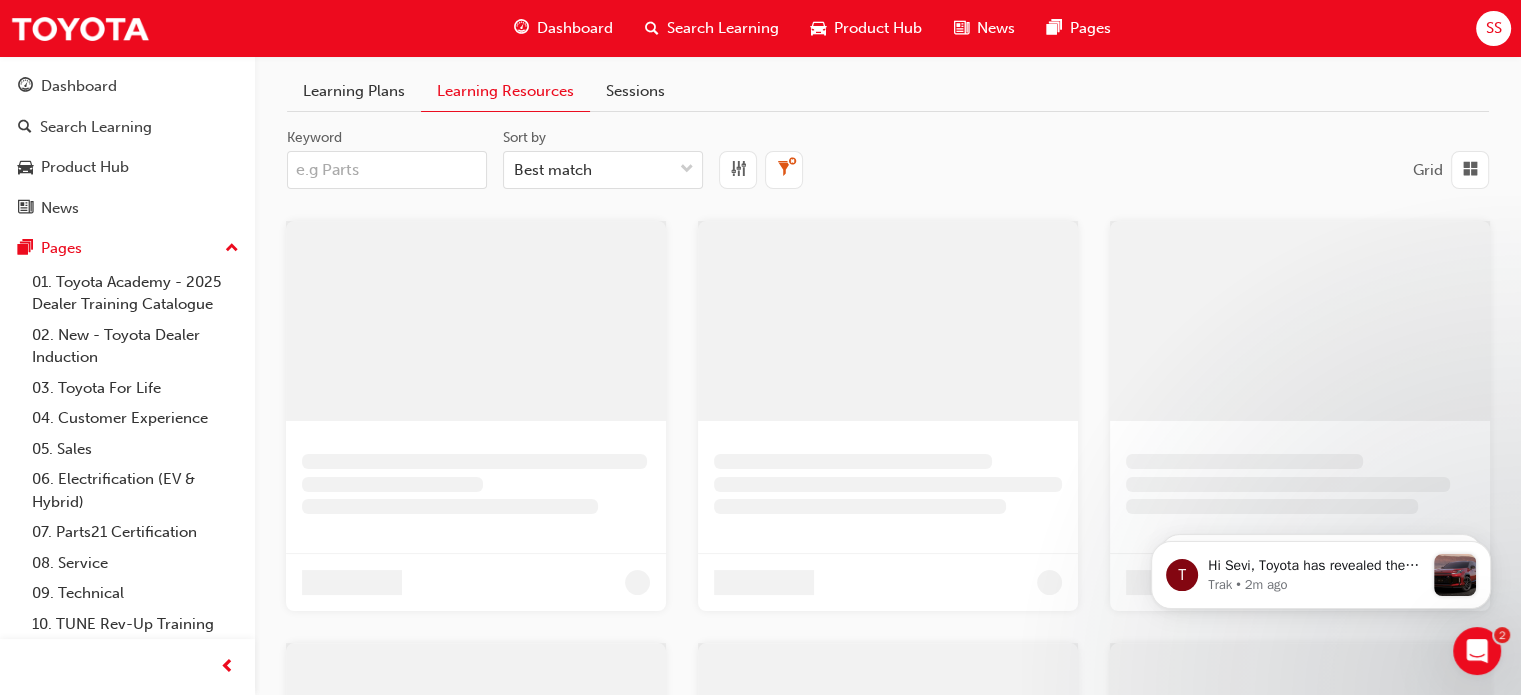 click on "Keyword" at bounding box center (387, 170) 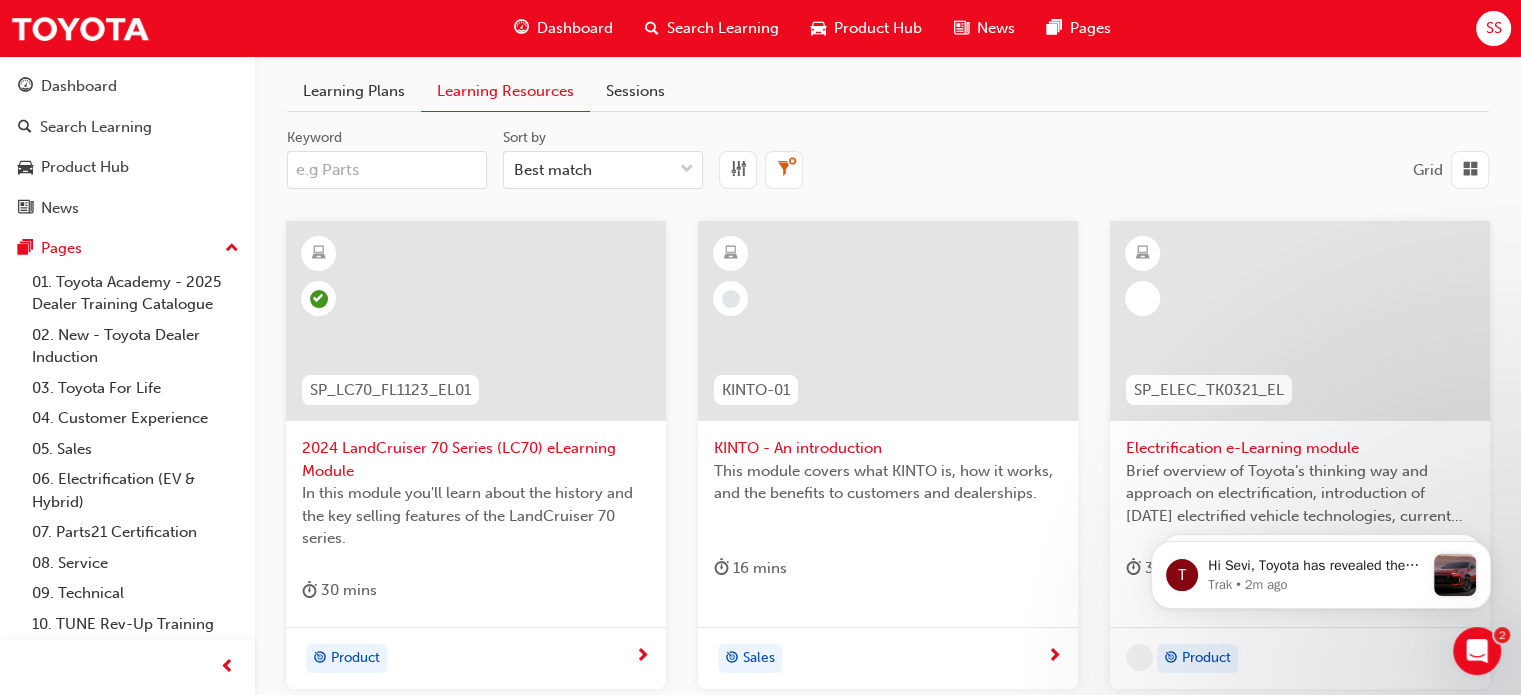 paste on "SPK9102" 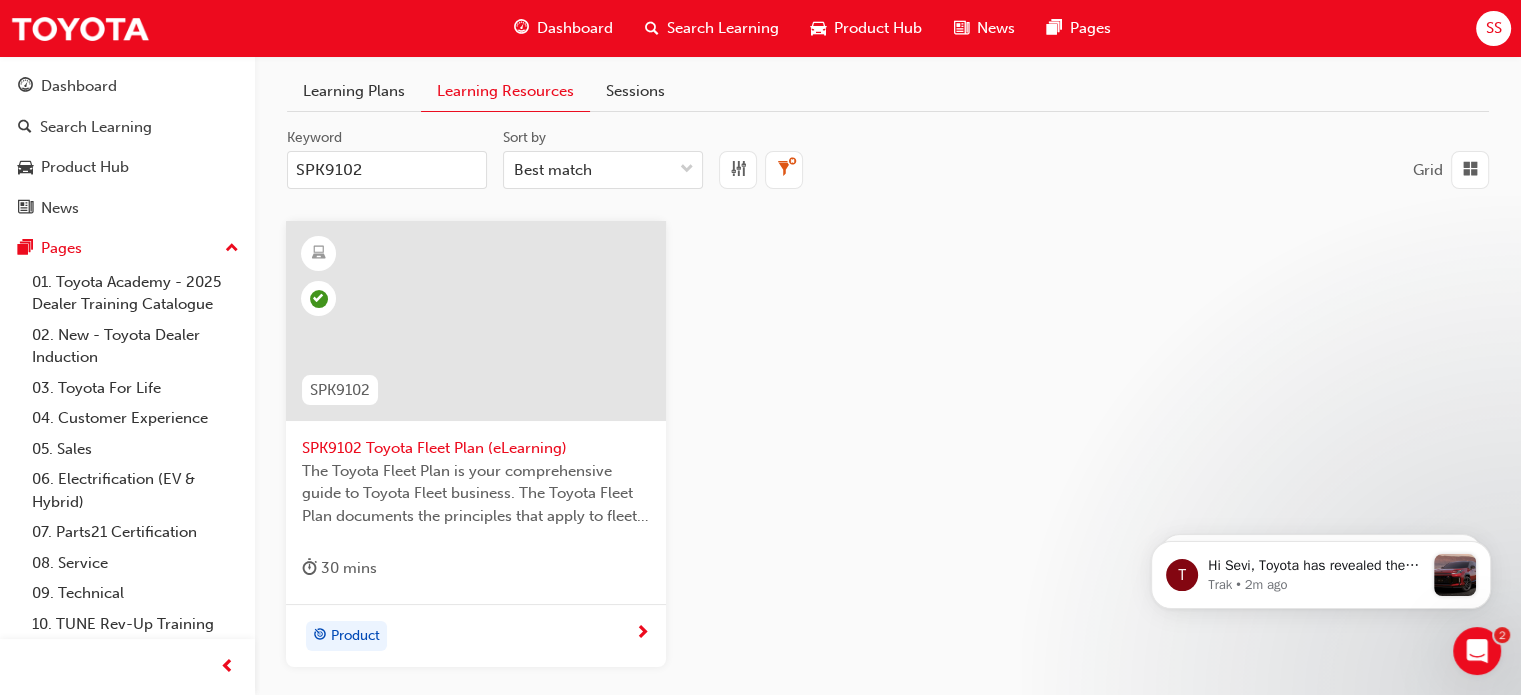 type on "SPK9102" 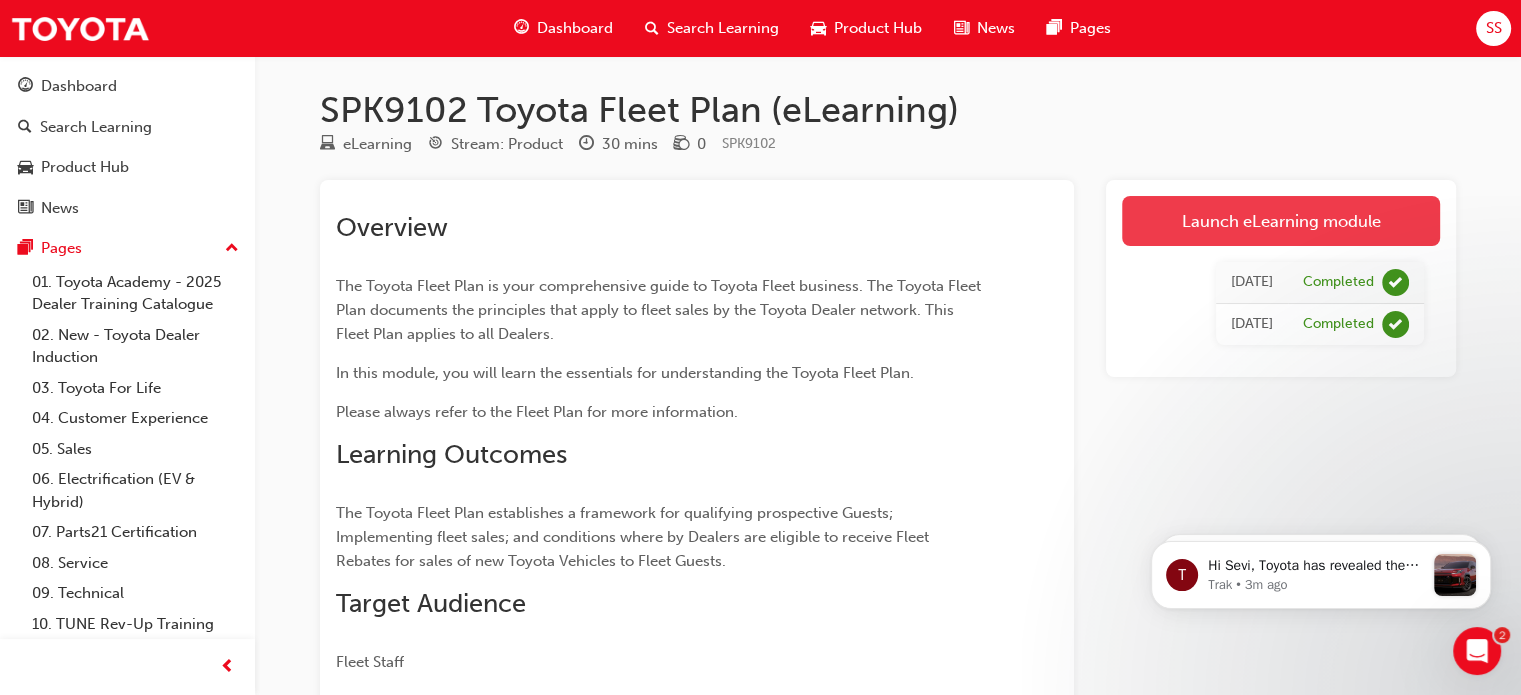 click on "Launch eLearning module" at bounding box center [1281, 221] 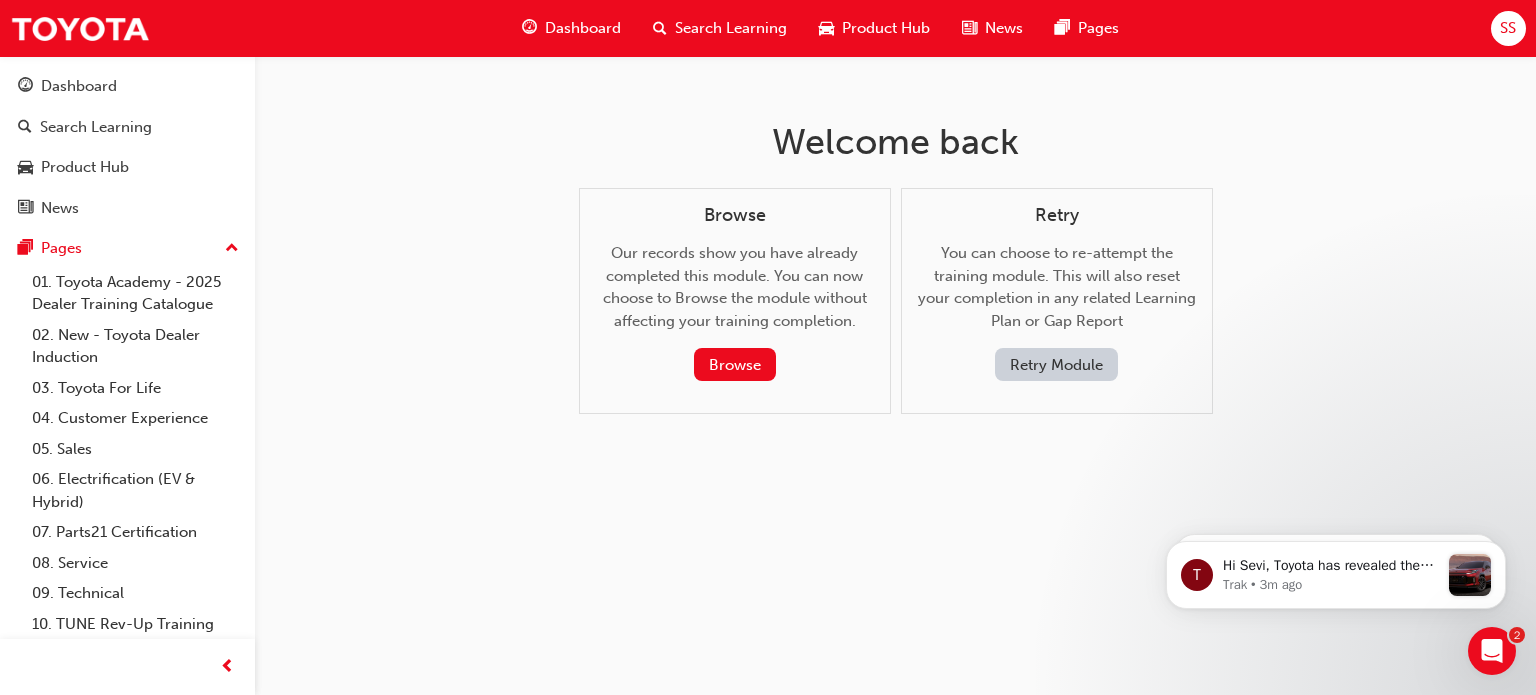 click on "Retry Module" at bounding box center (1056, 364) 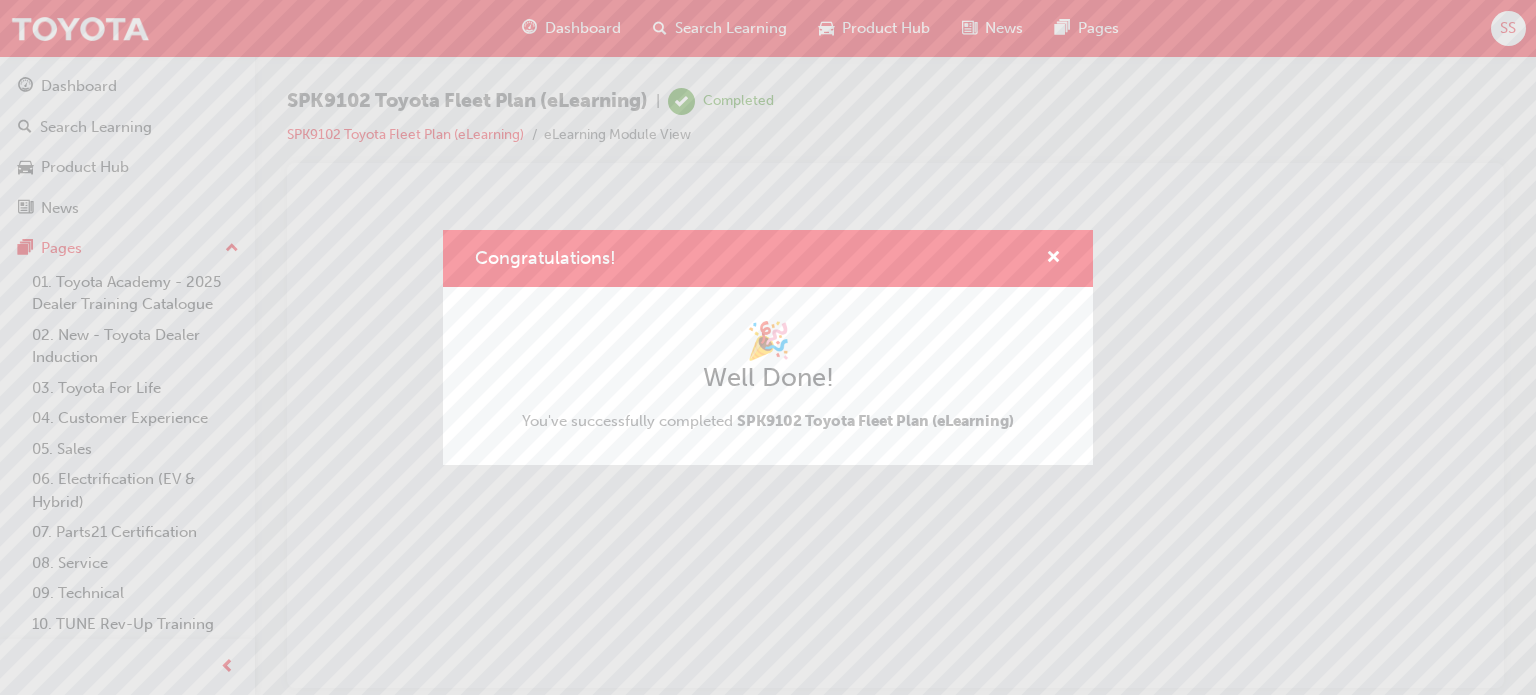 scroll, scrollTop: 0, scrollLeft: 0, axis: both 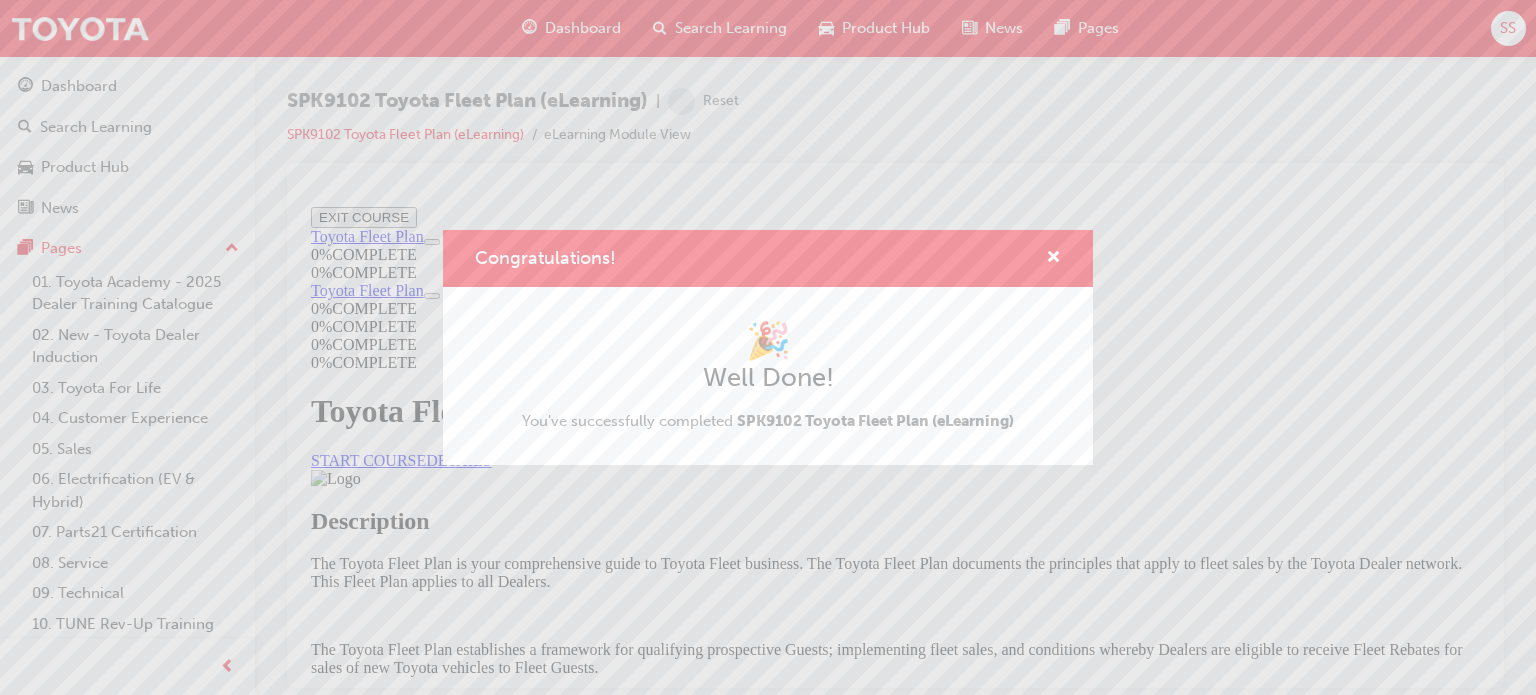 click on "Congratulations!" at bounding box center (768, 258) 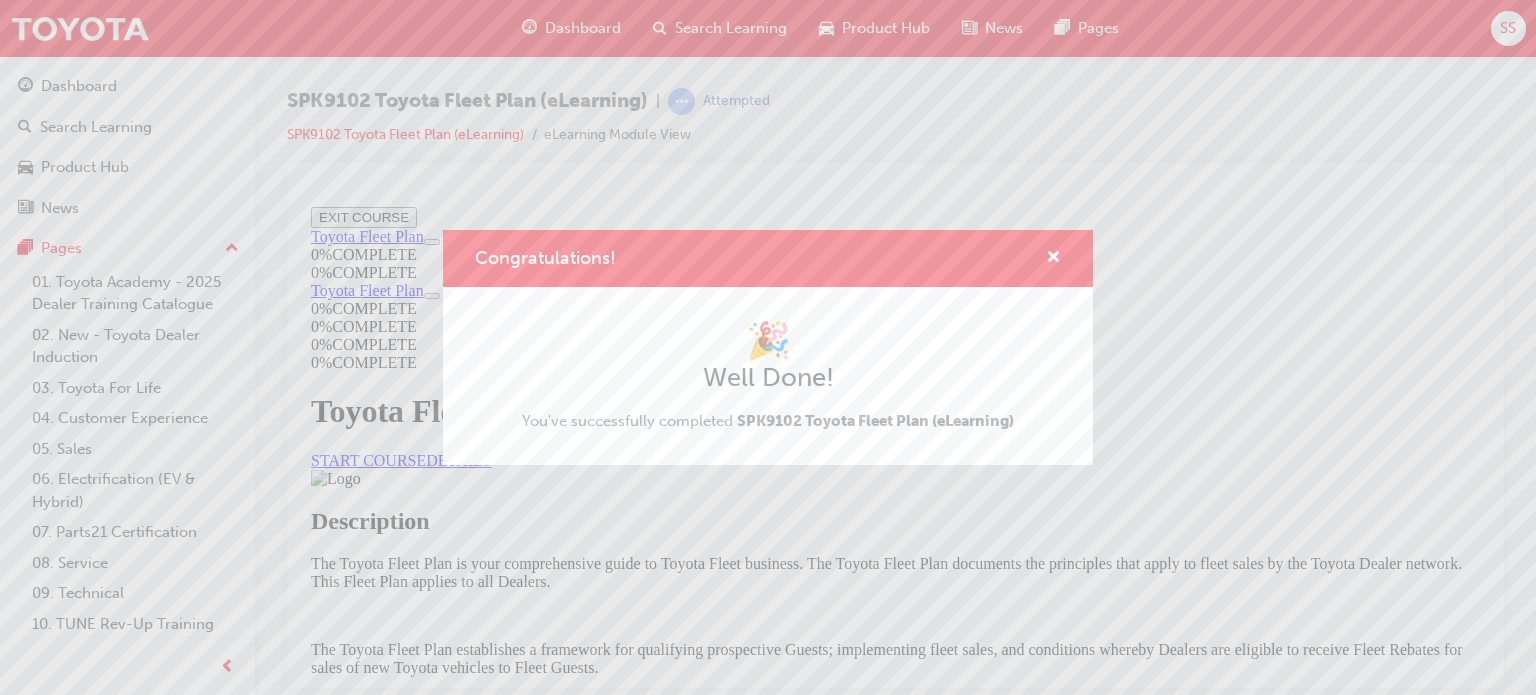 click on "Congratulations!" at bounding box center [768, 258] 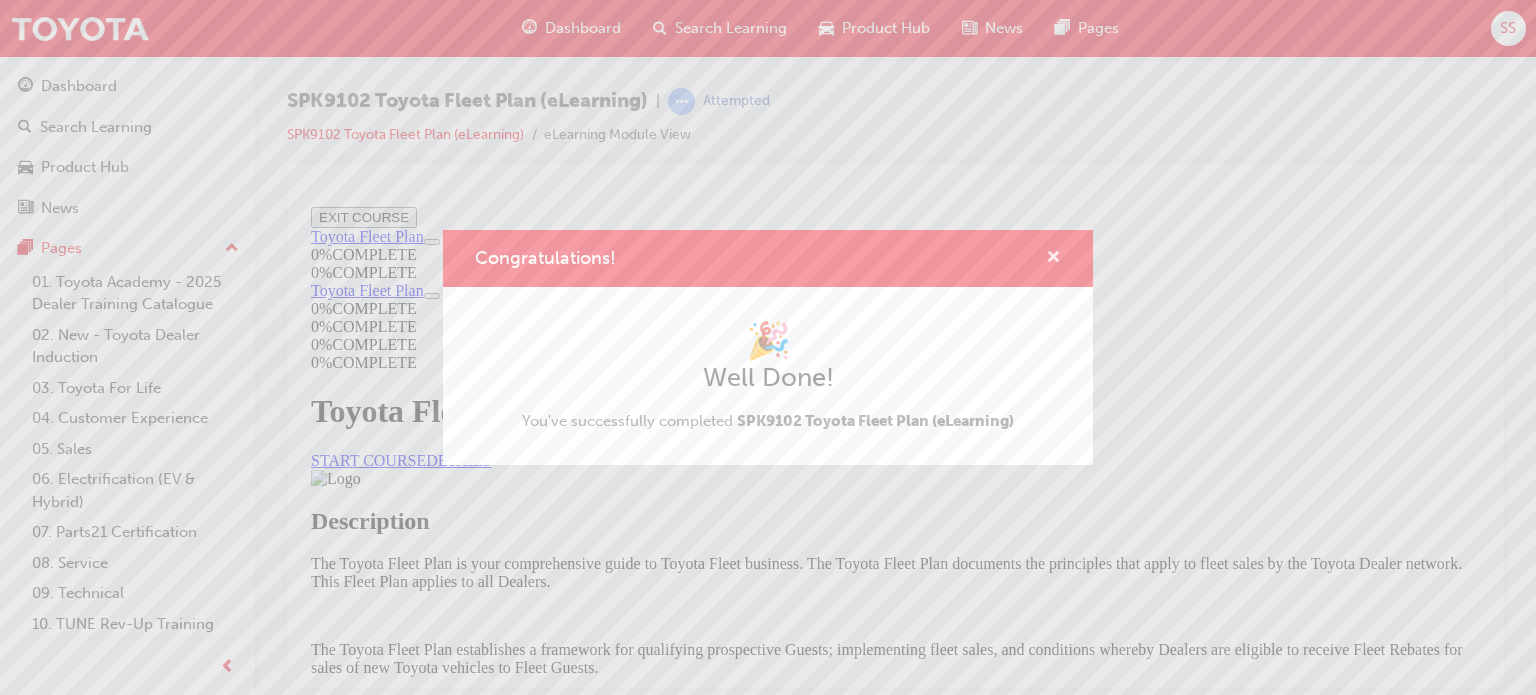 click at bounding box center (1053, 259) 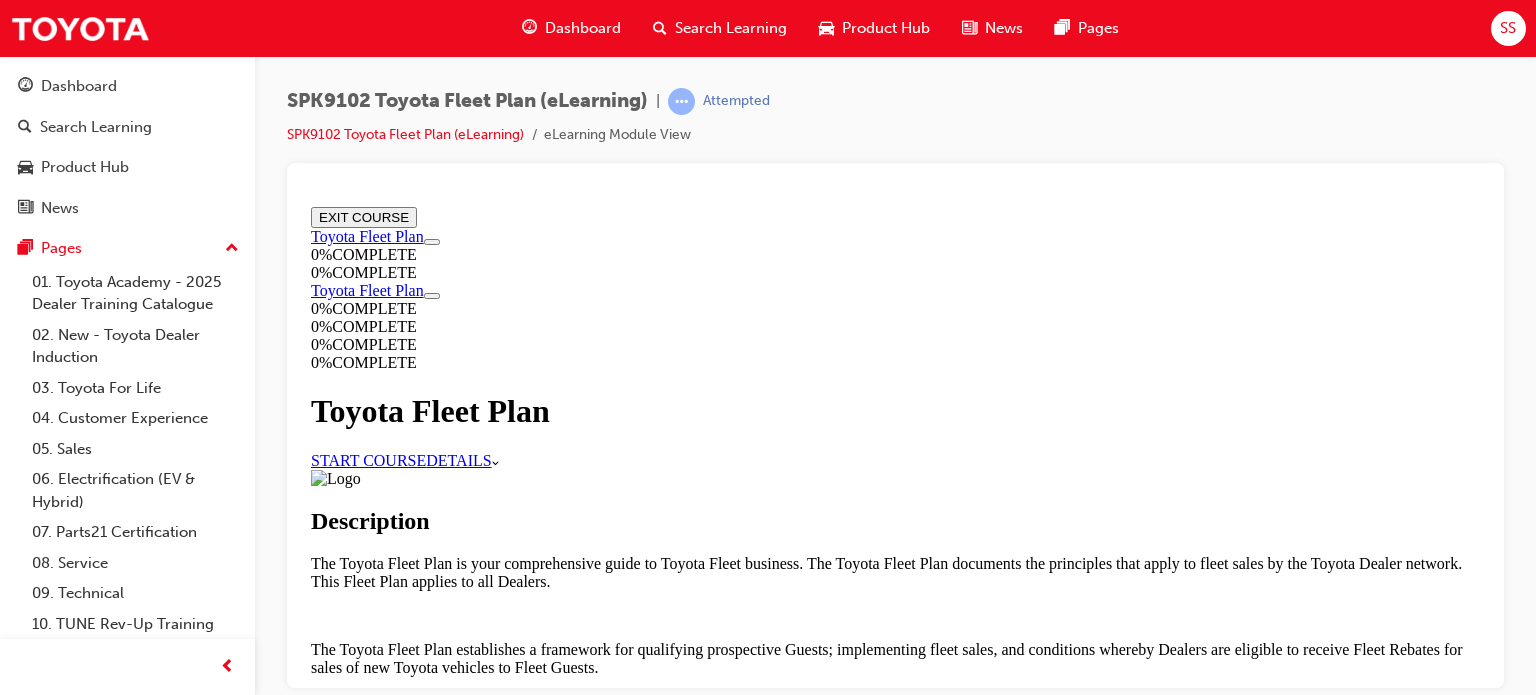 scroll, scrollTop: 0, scrollLeft: 0, axis: both 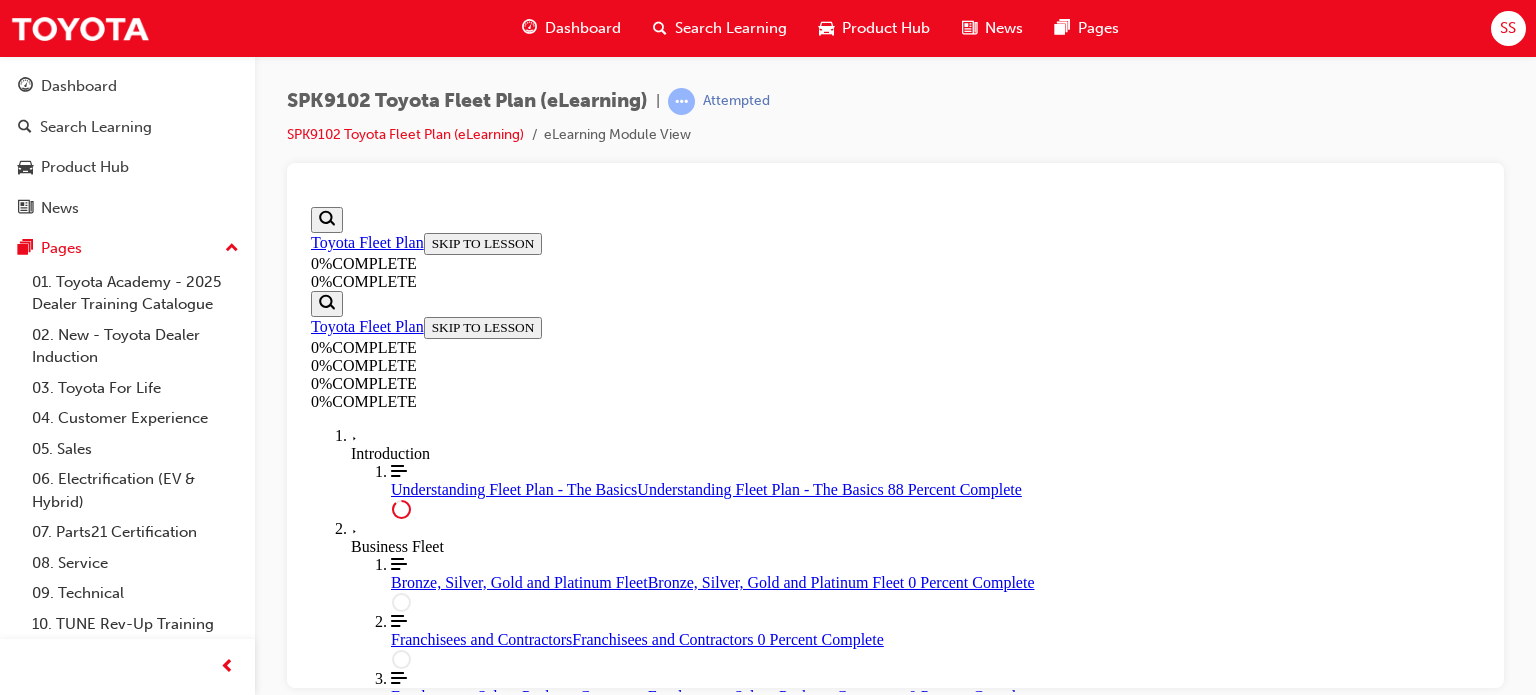 click on "START   More Caret pointing down" at bounding box center [345, 3123] 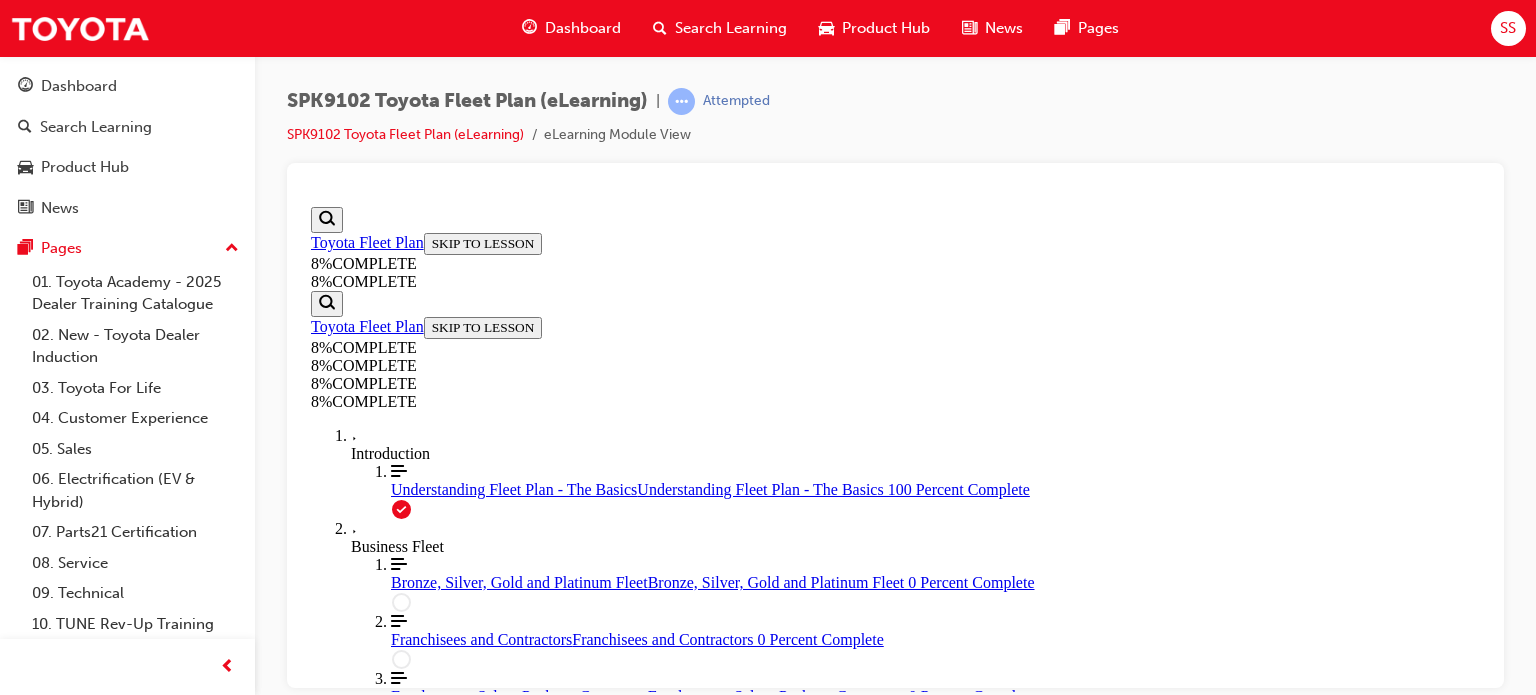 scroll, scrollTop: 0, scrollLeft: 0, axis: both 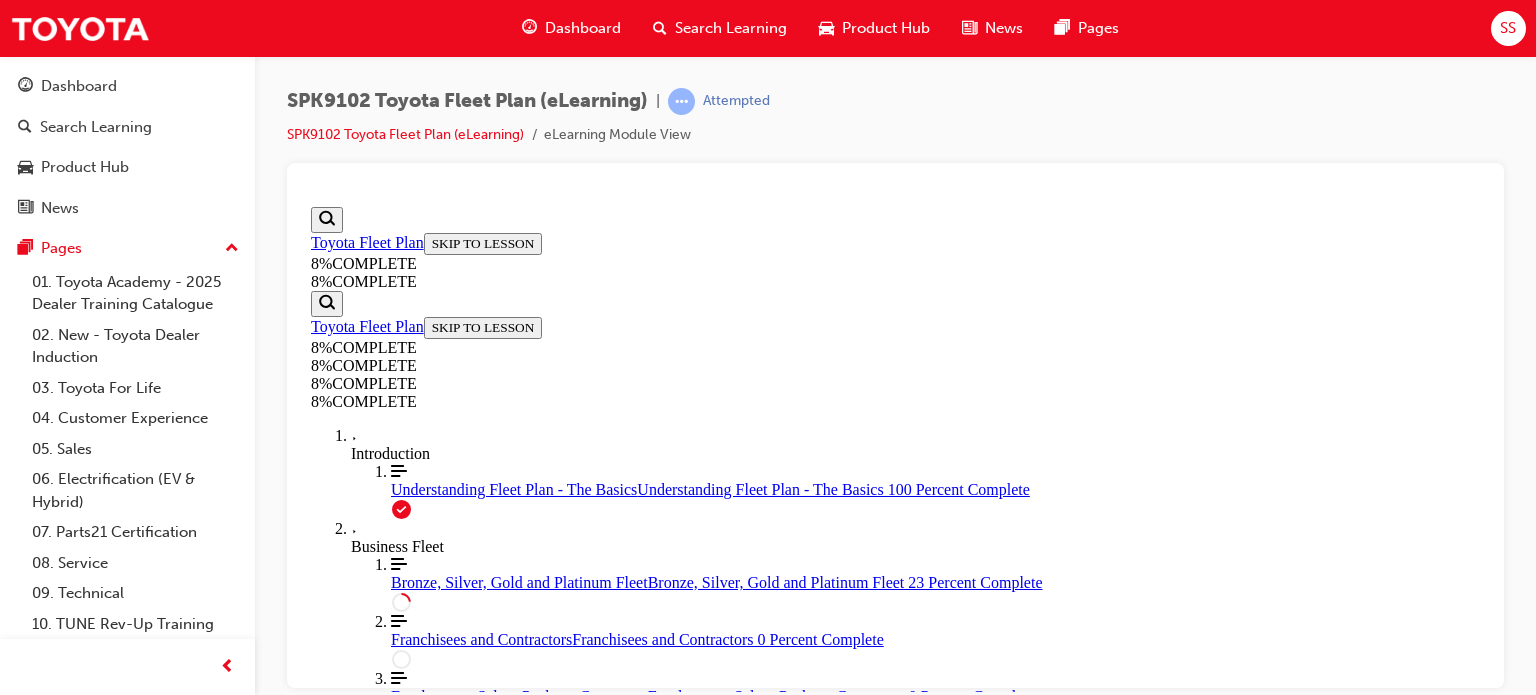 click on "Registration" at bounding box center (895, 2015) 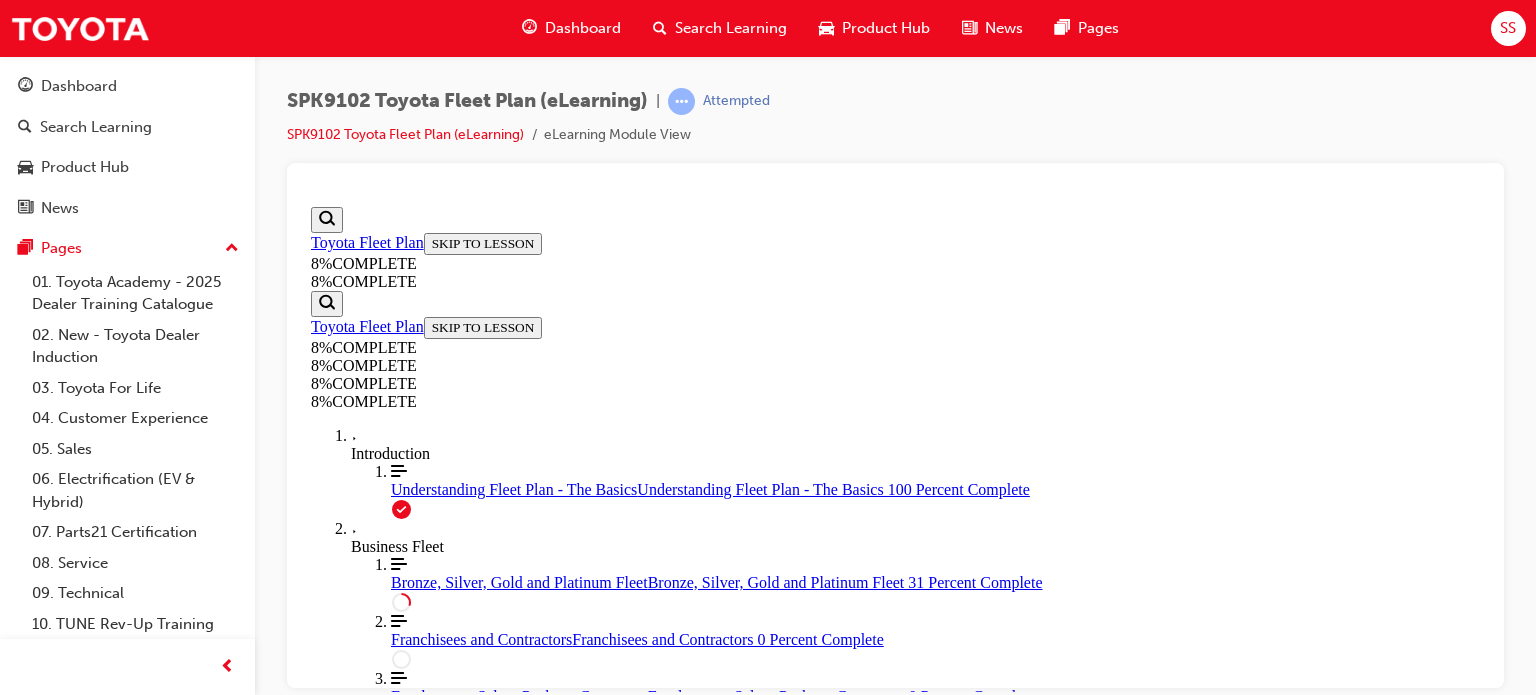 scroll, scrollTop: 2669, scrollLeft: 0, axis: vertical 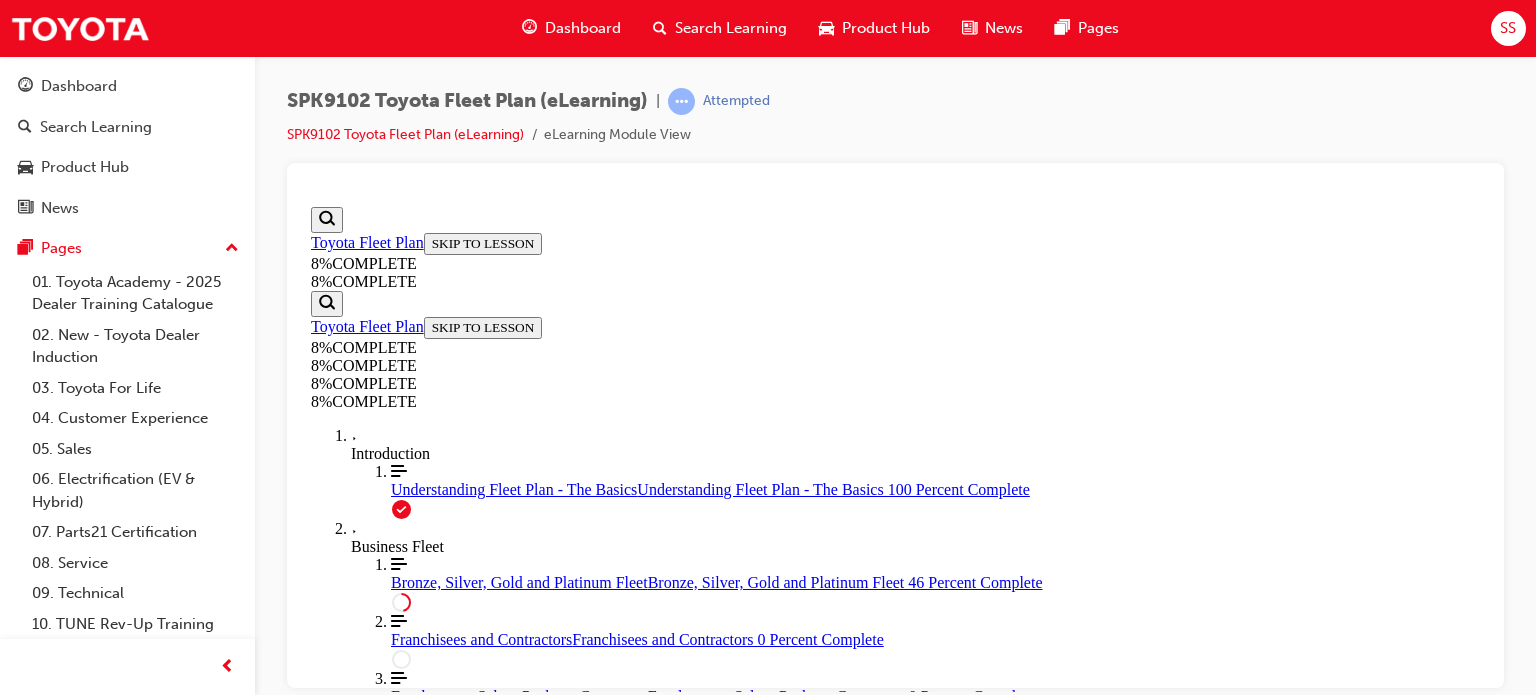 drag, startPoint x: 1148, startPoint y: 308, endPoint x: 1125, endPoint y: 550, distance: 243.09052 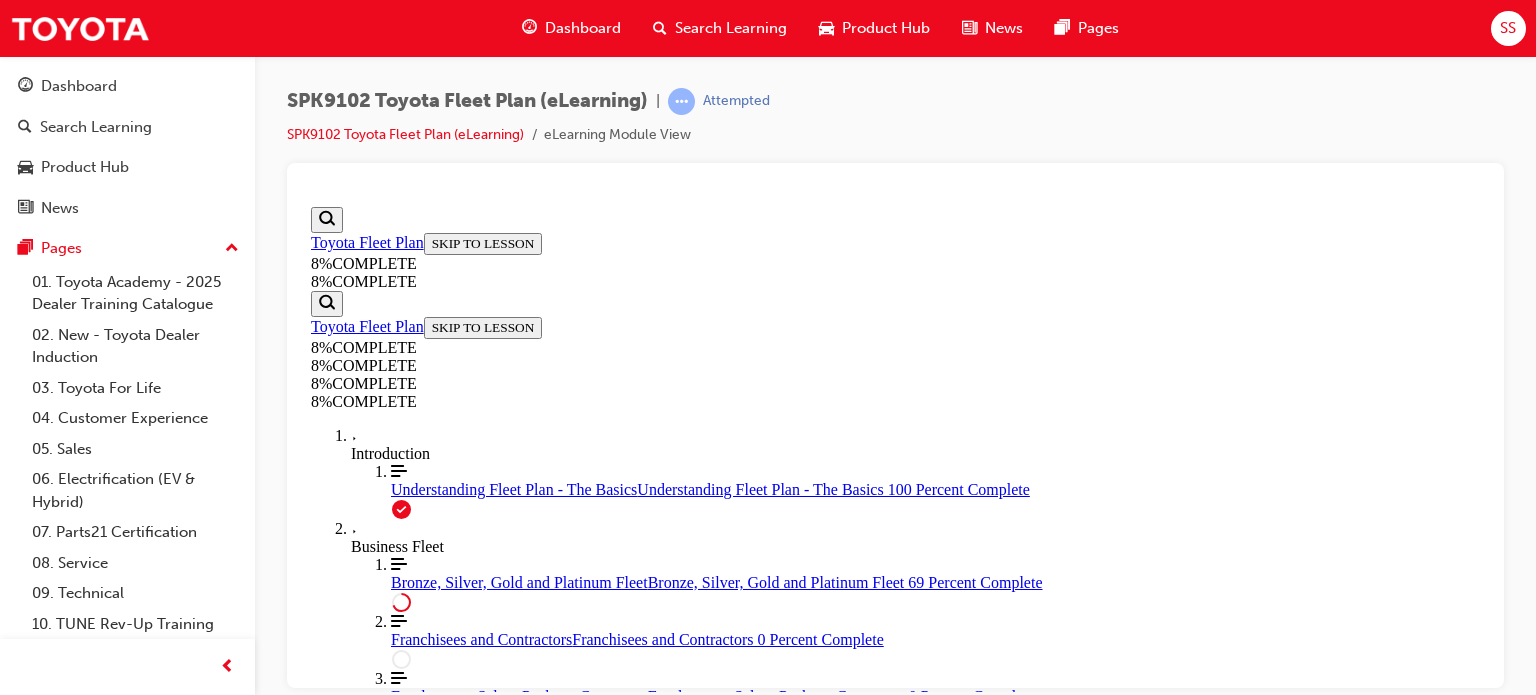 scroll, scrollTop: 7088, scrollLeft: 0, axis: vertical 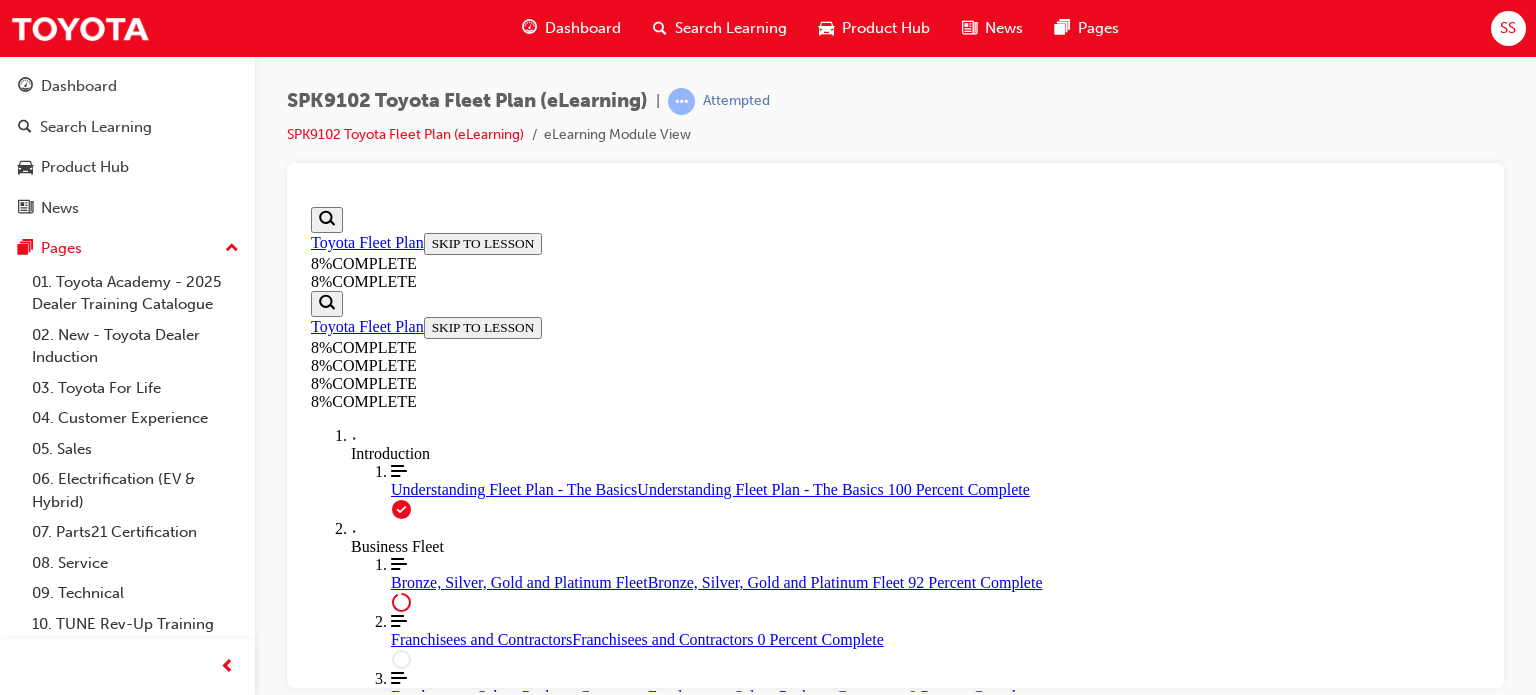 drag, startPoint x: 900, startPoint y: 580, endPoint x: 993, endPoint y: 469, distance: 144.81023 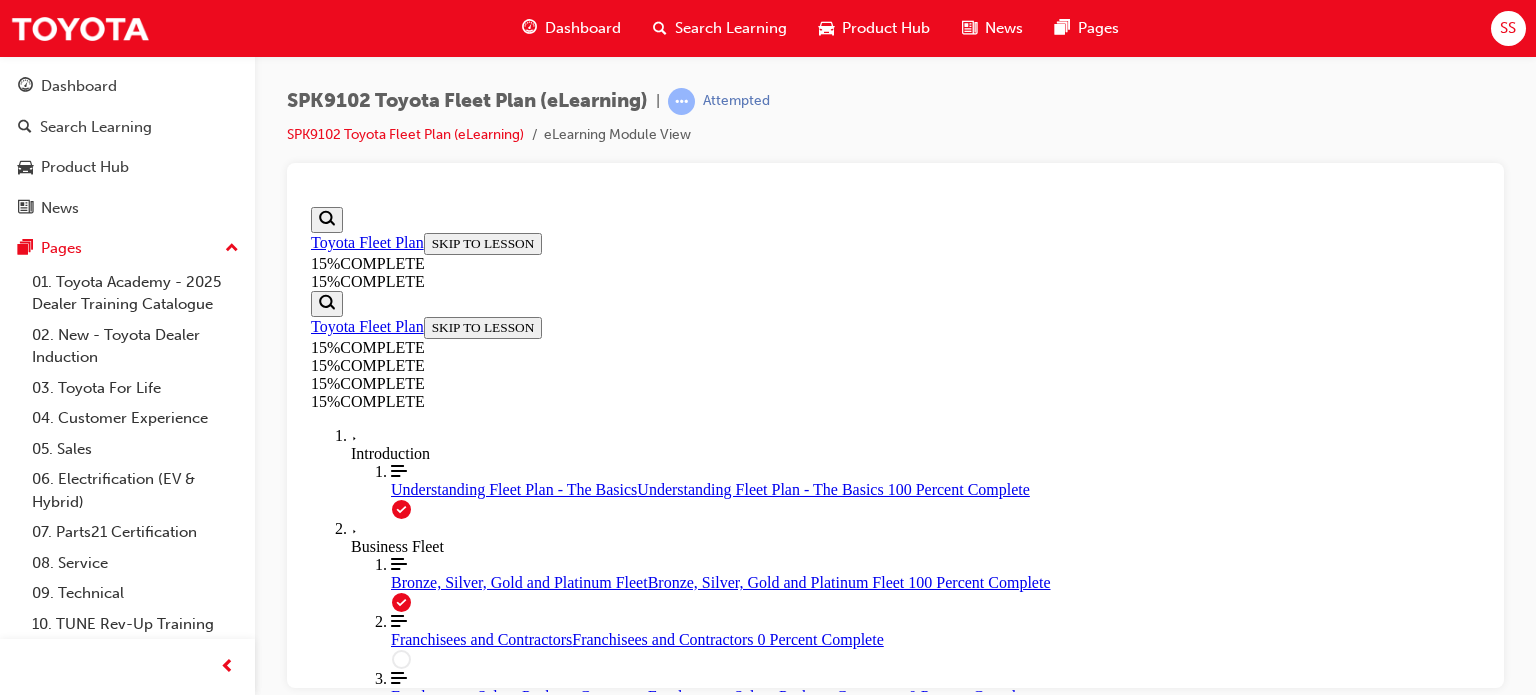scroll, scrollTop: 0, scrollLeft: 0, axis: both 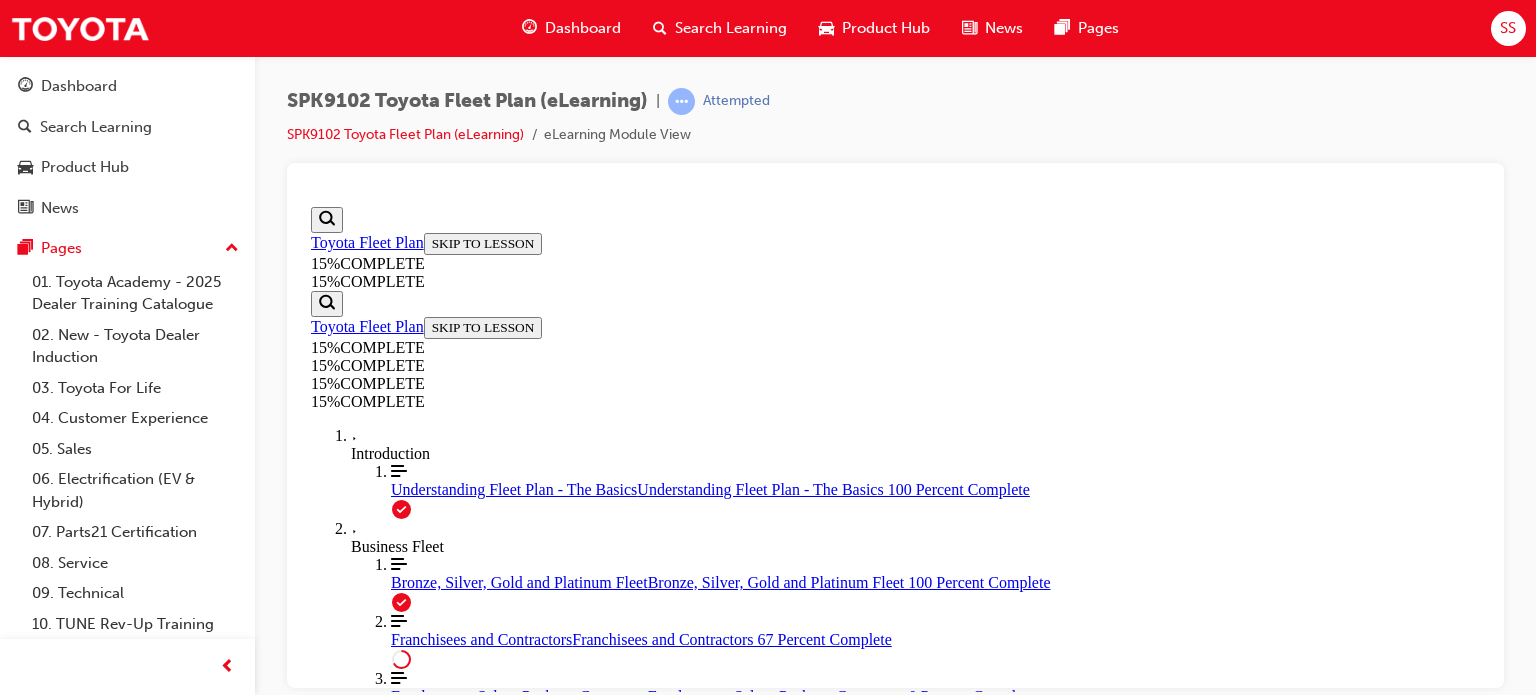 click on "CONTINUE" at bounding box center (354, 2014) 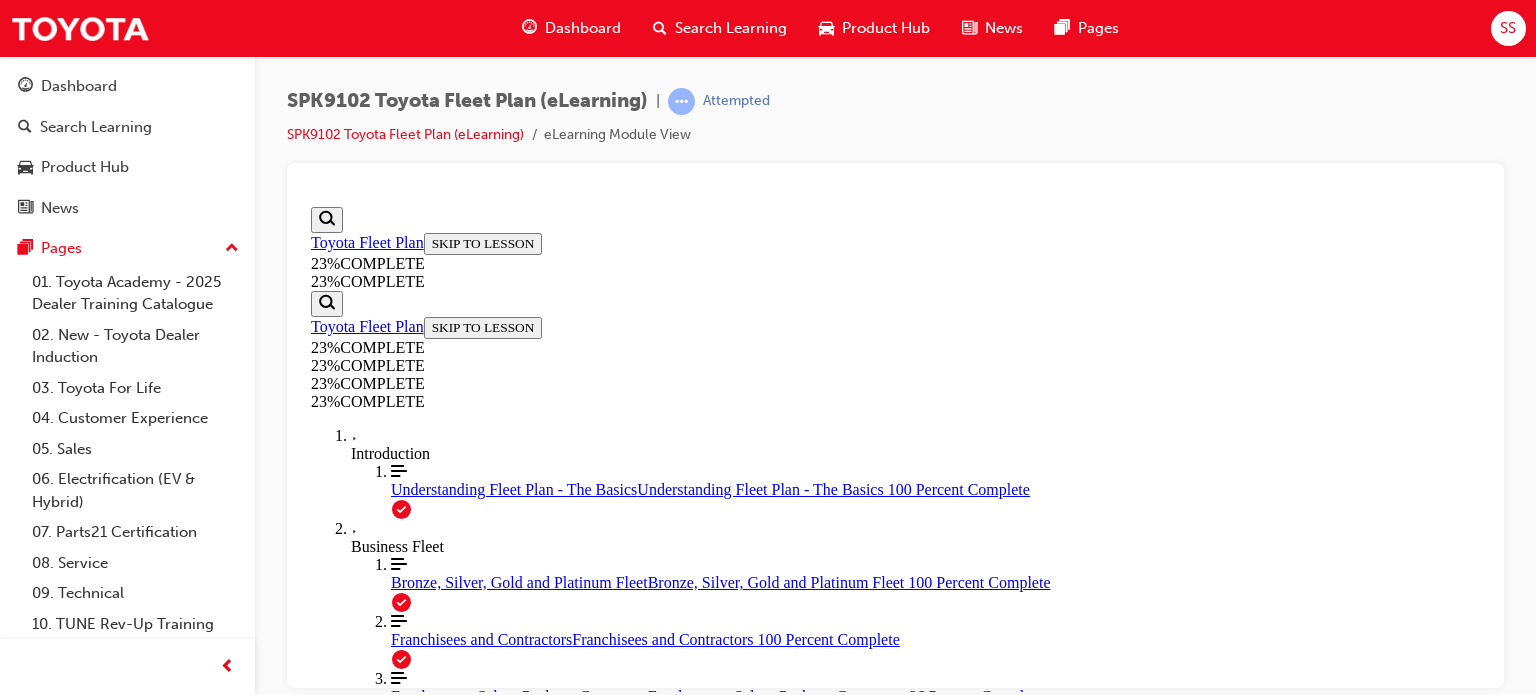 scroll, scrollTop: 2576, scrollLeft: 0, axis: vertical 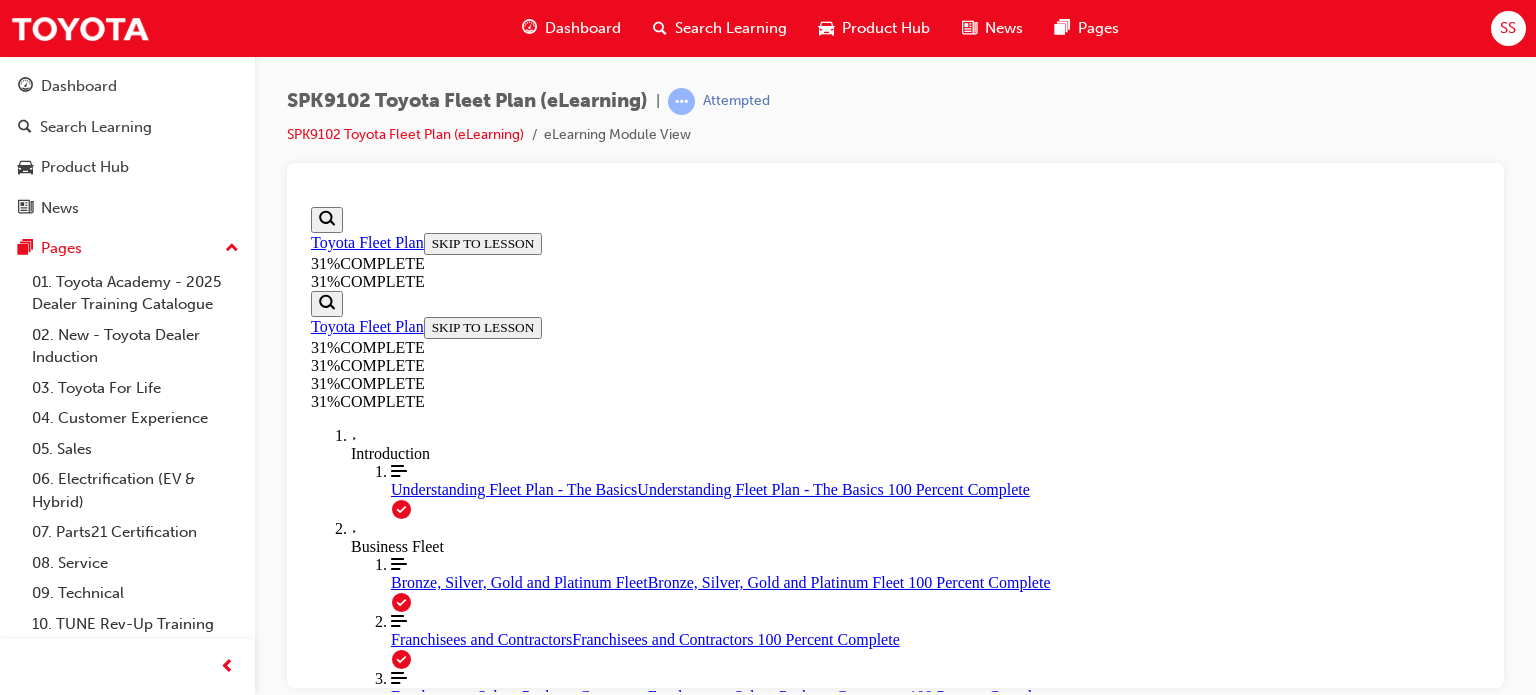 click on "CONTINUE" at bounding box center (354, 3365) 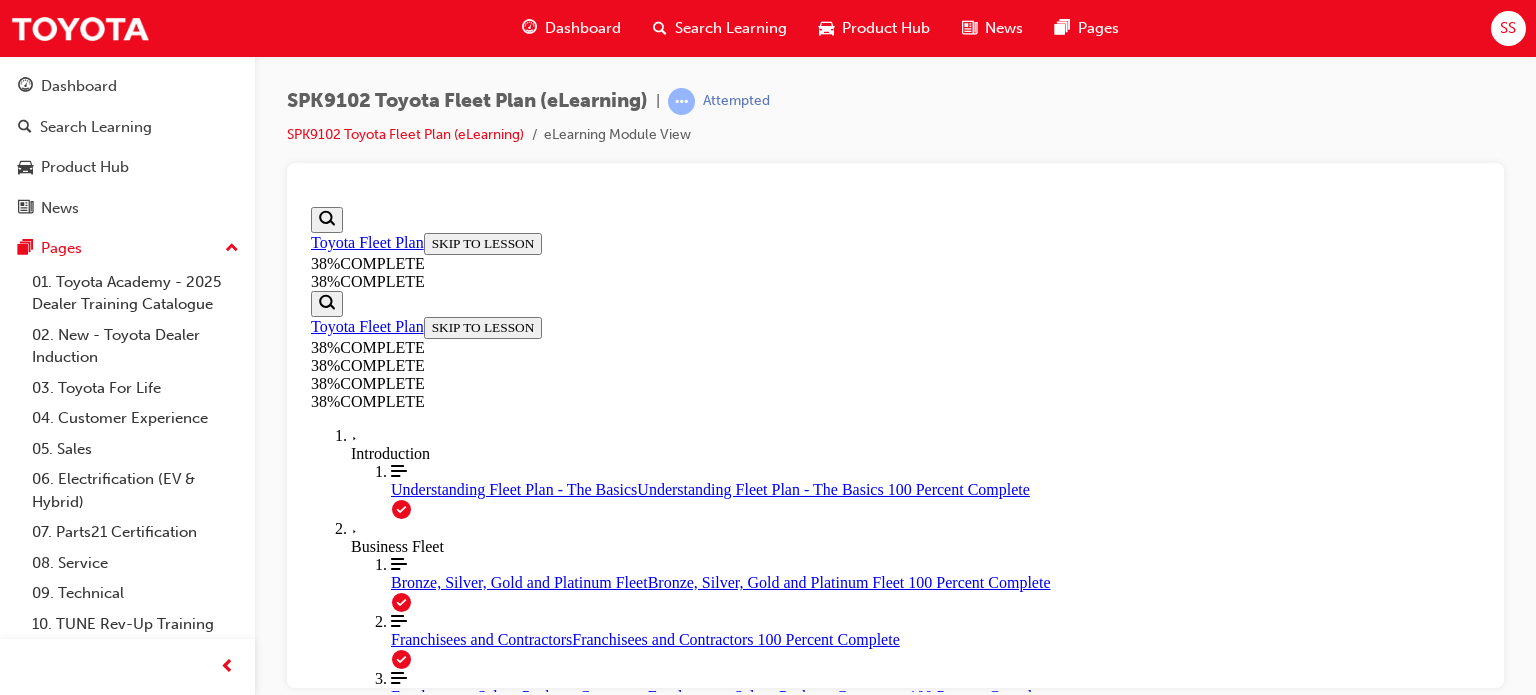 scroll, scrollTop: 0, scrollLeft: 0, axis: both 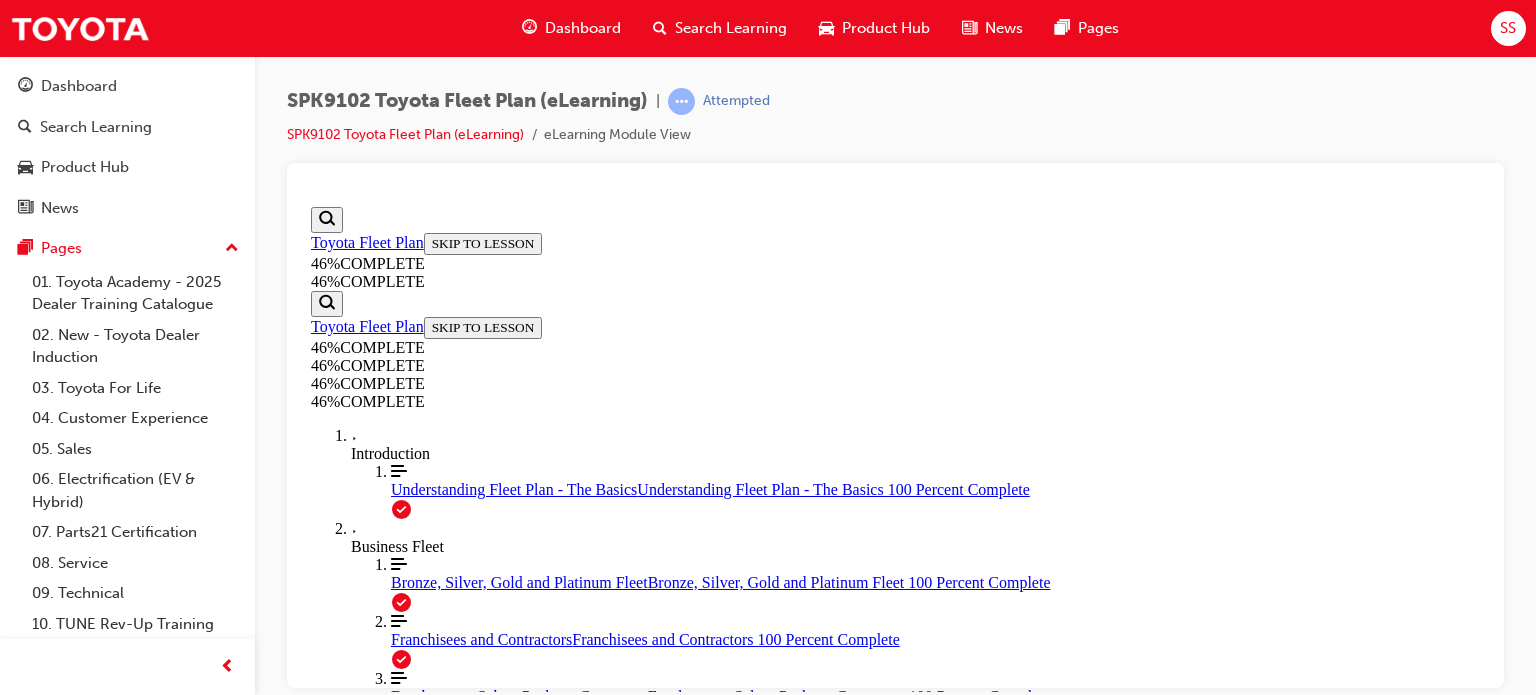 click on "CONTINUE" at bounding box center (354, 5198) 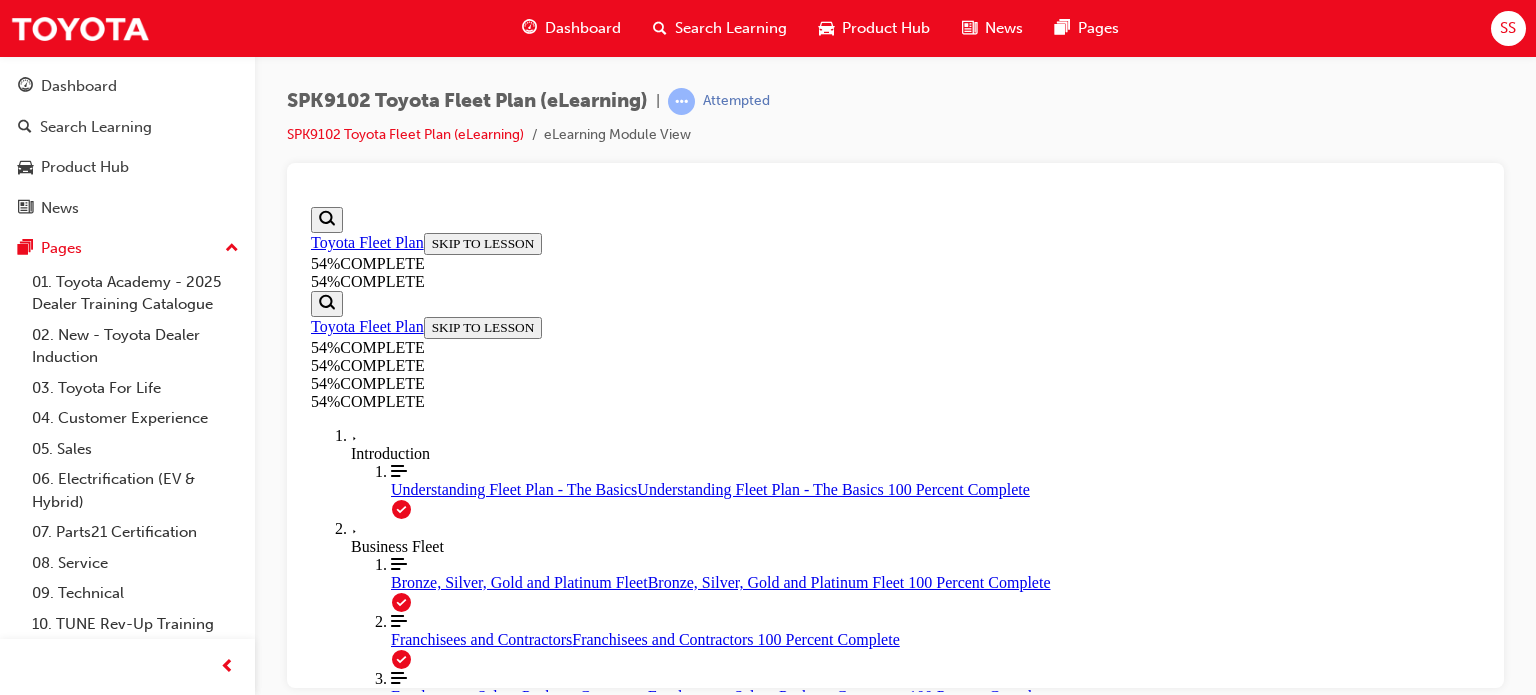 scroll, scrollTop: 0, scrollLeft: 0, axis: both 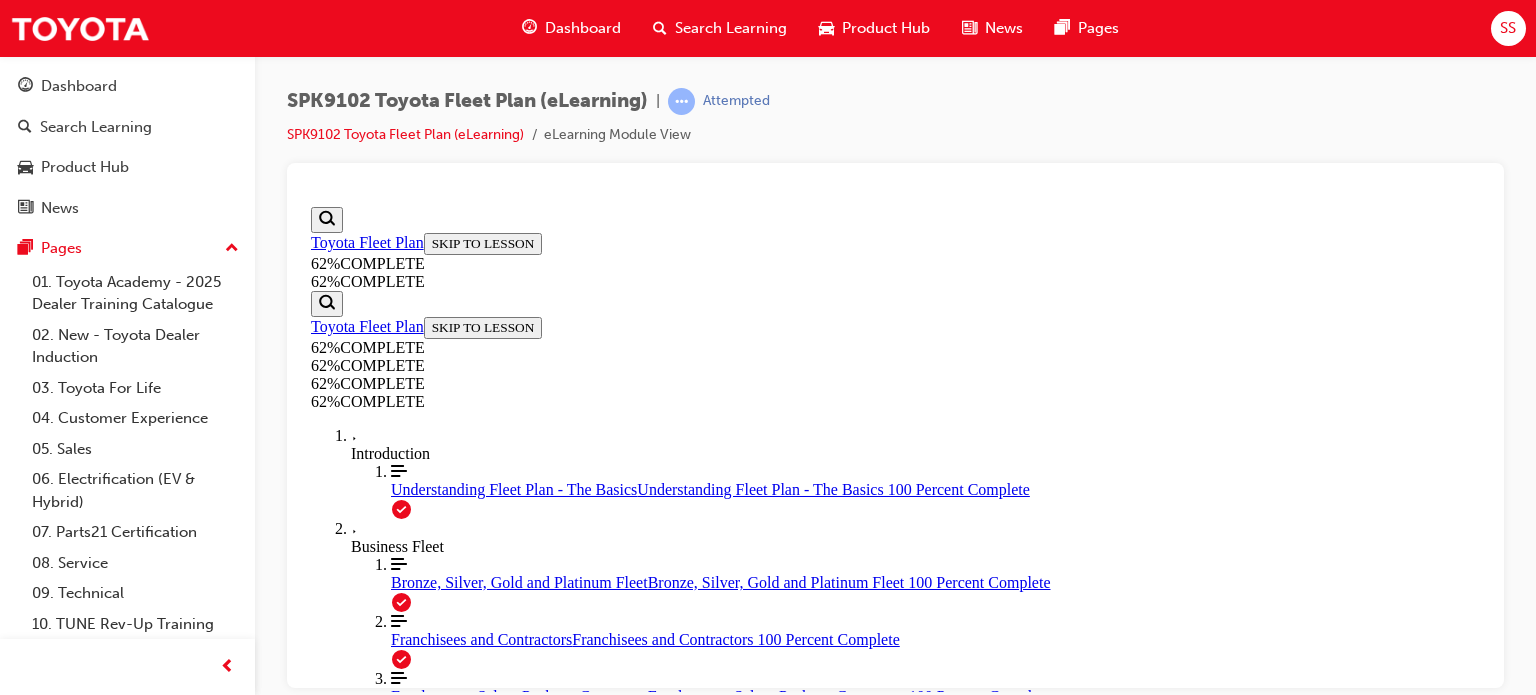 click on "CONTINUE" at bounding box center [354, 2451] 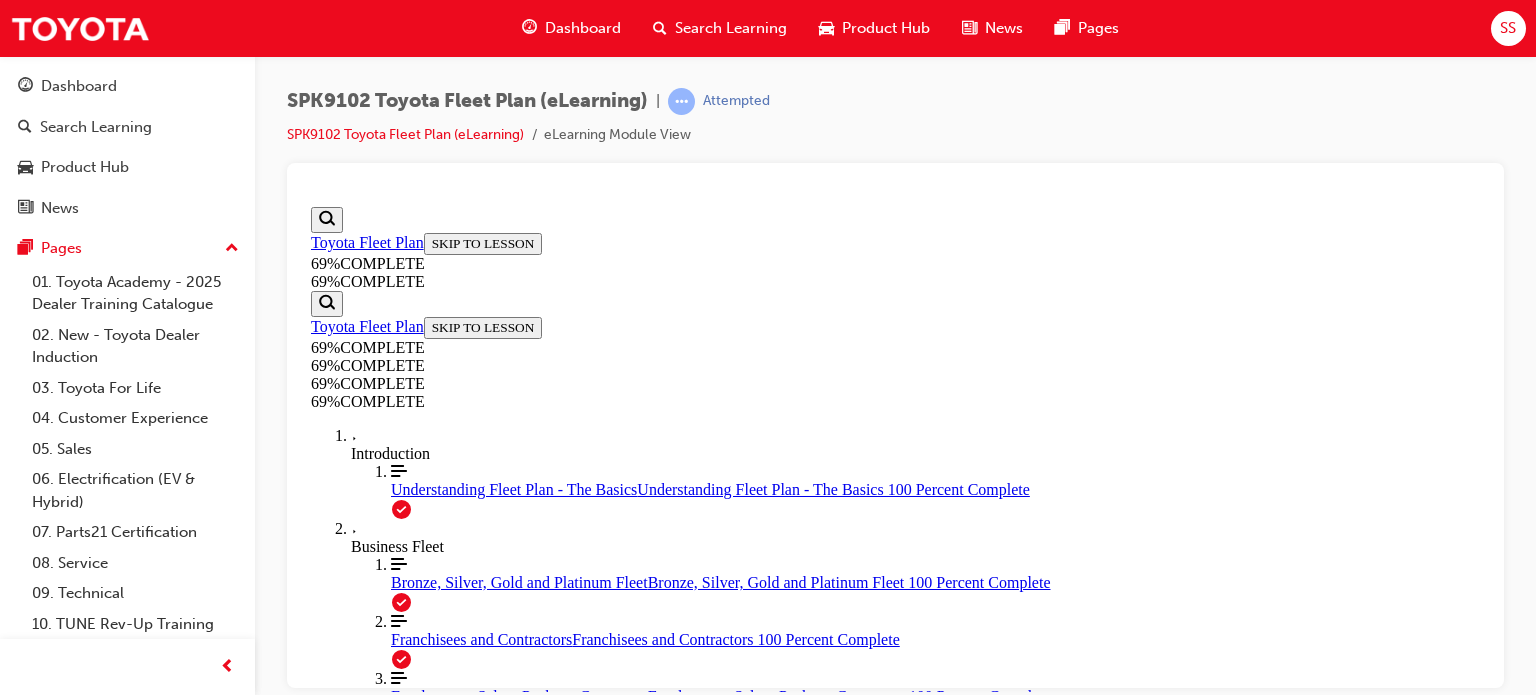 scroll, scrollTop: 4585, scrollLeft: 0, axis: vertical 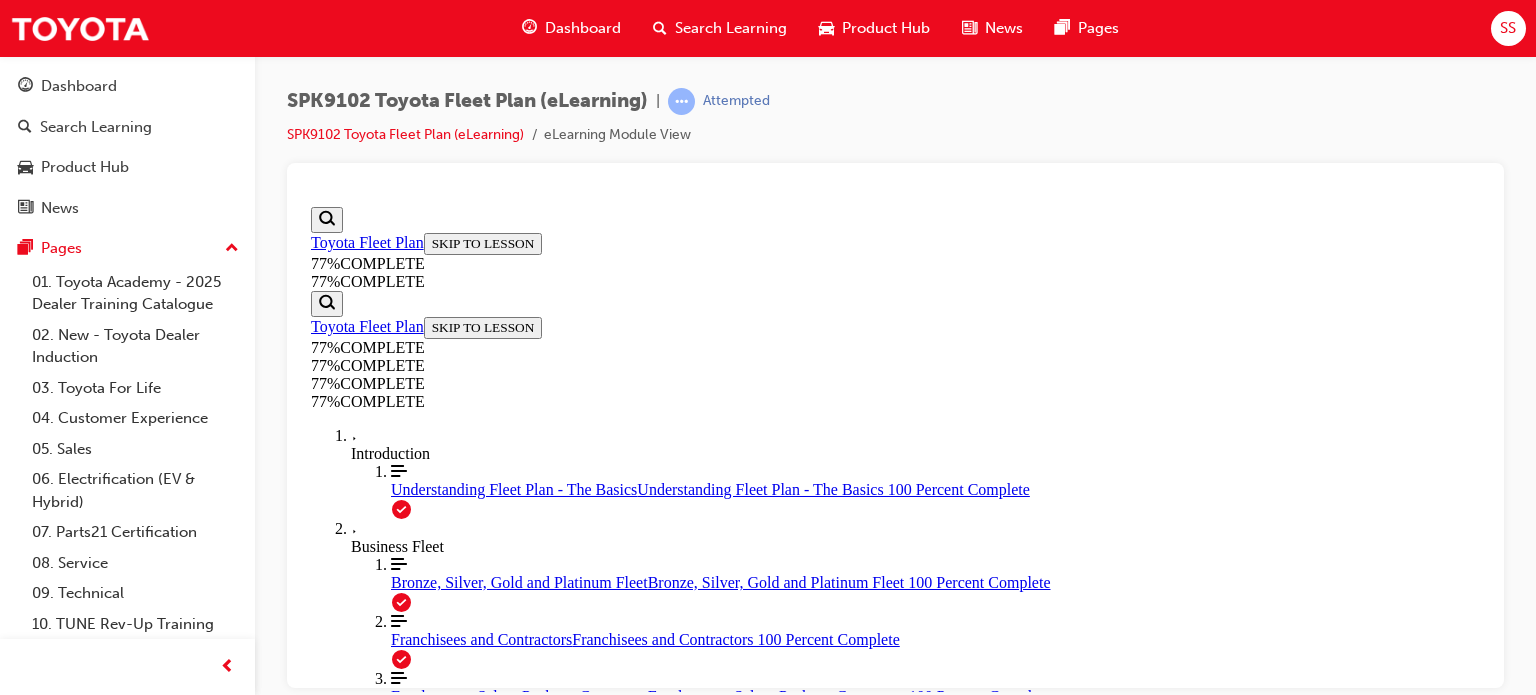 click on "START   More Caret pointing down" 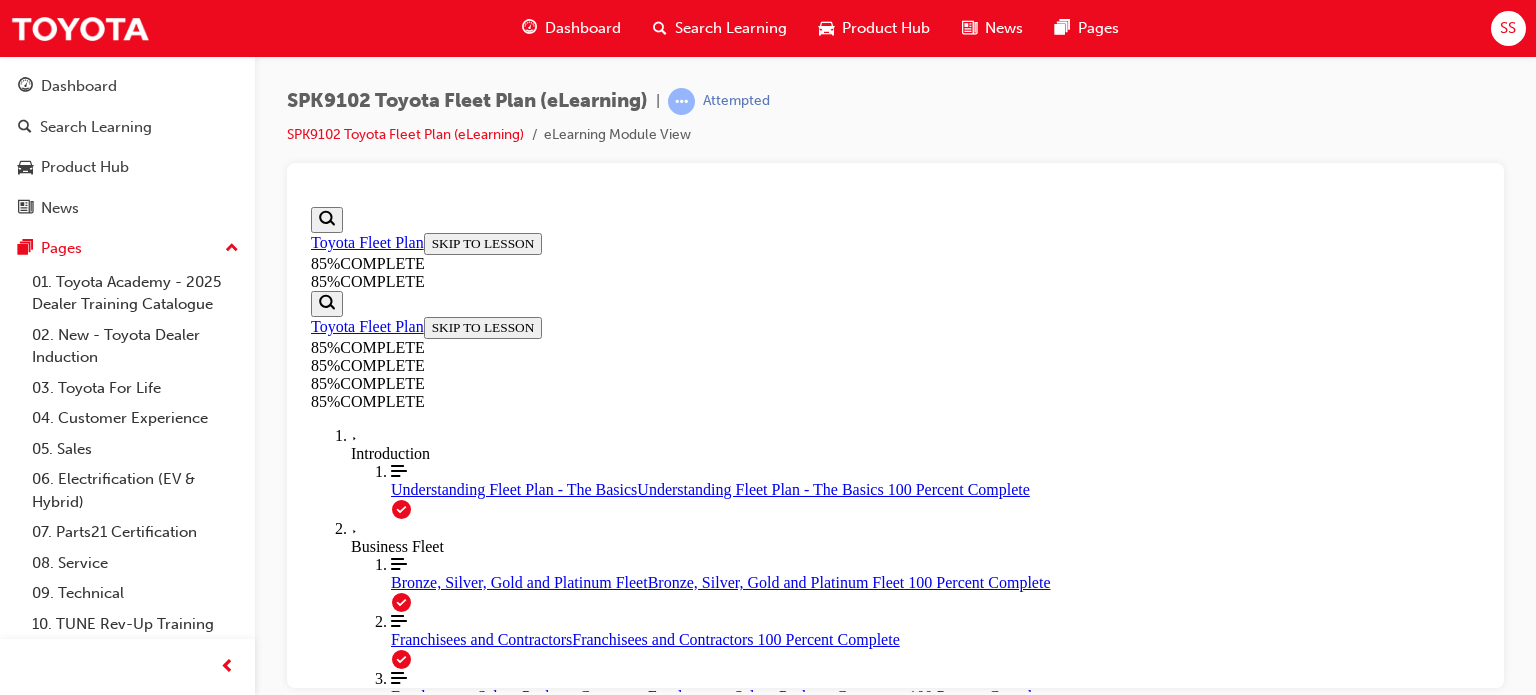 click on "CONTINUE" at bounding box center (354, 4302) 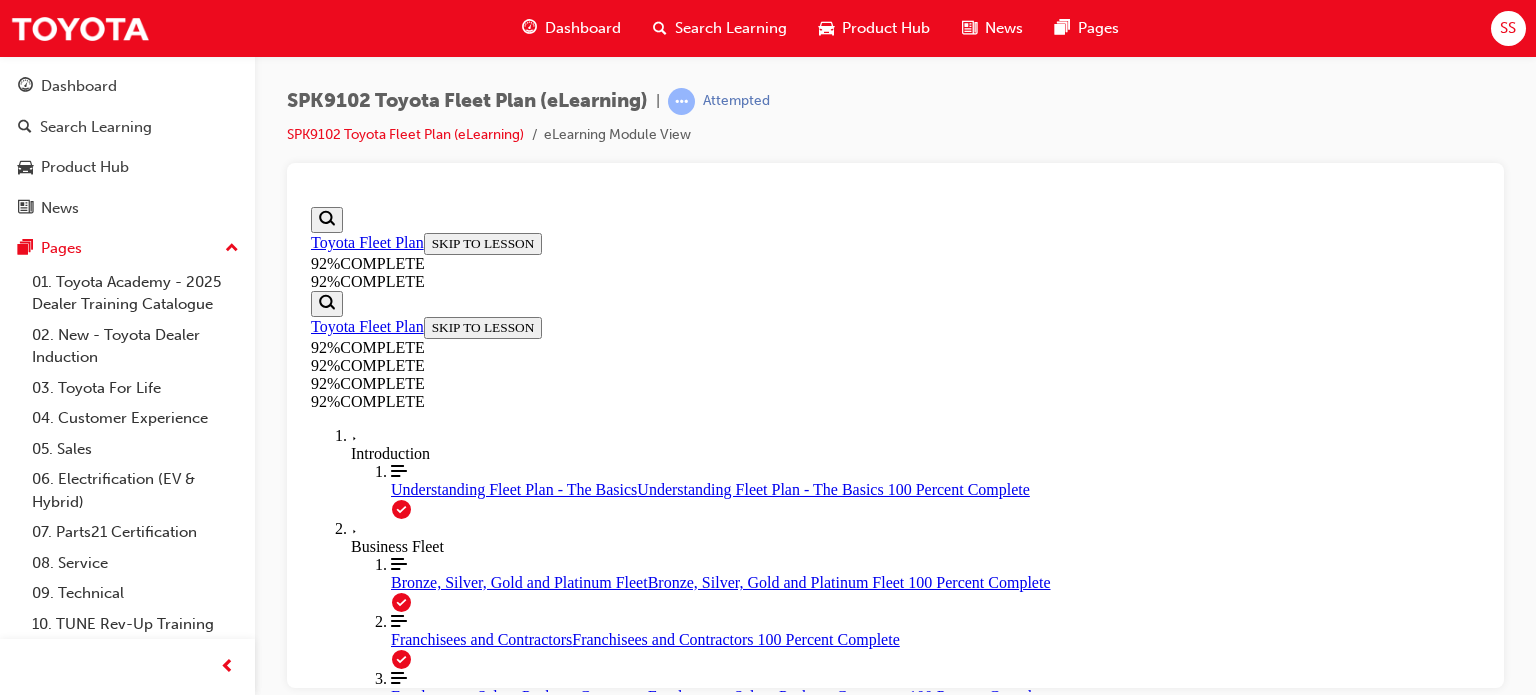 click on "Final Assessment and Completion Lesson 13 of 13 Now it is time to test your knowledge. You must receive an 80% grade to pass this module.  START QUIZ" at bounding box center [895, 1531] 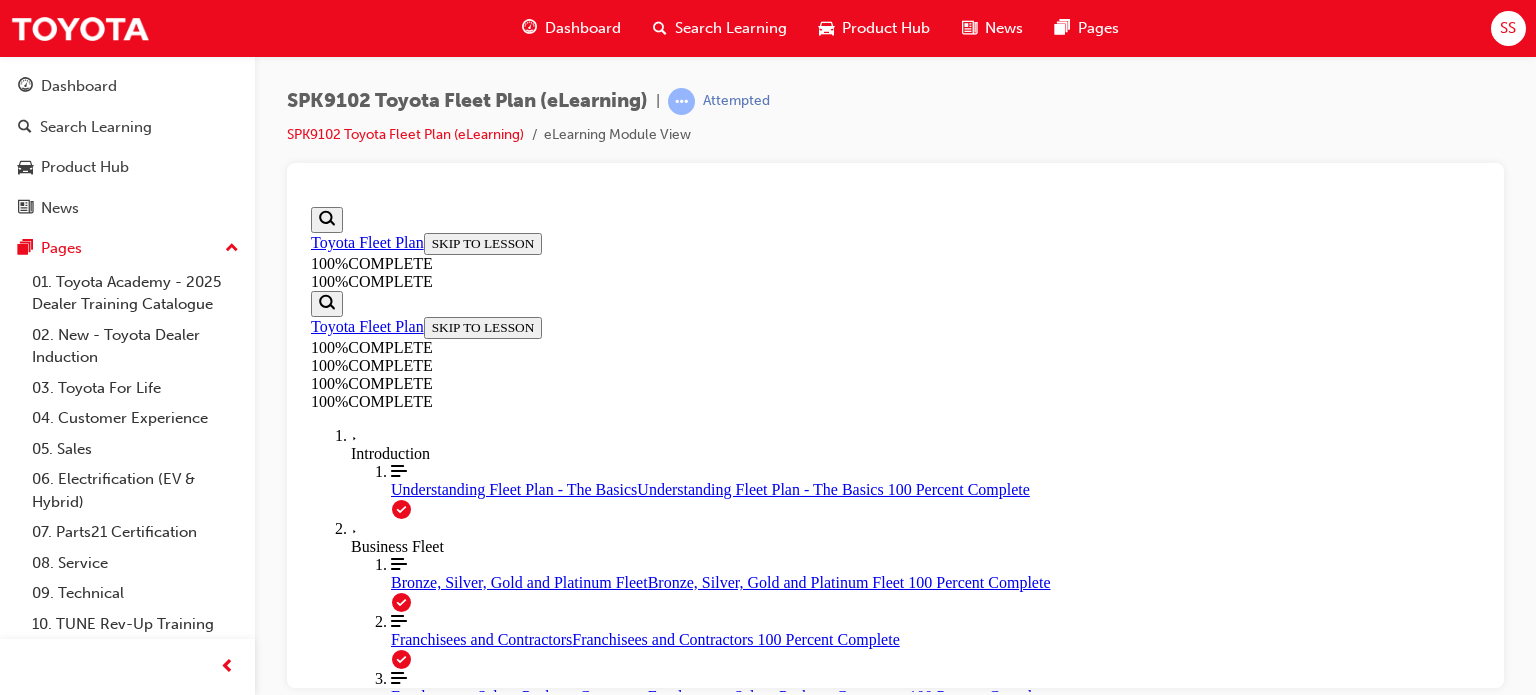 scroll, scrollTop: 698, scrollLeft: 0, axis: vertical 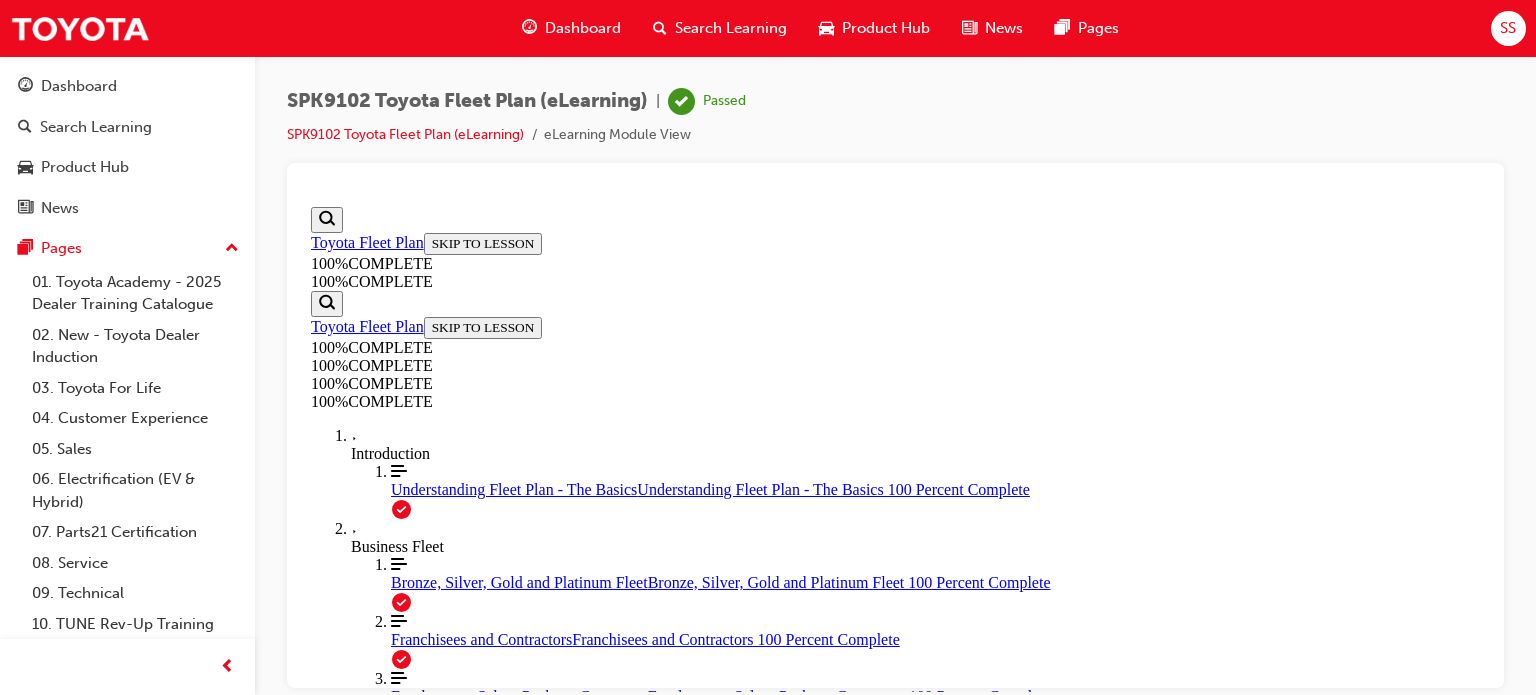 click on "NEXT" at bounding box center (337, 2650) 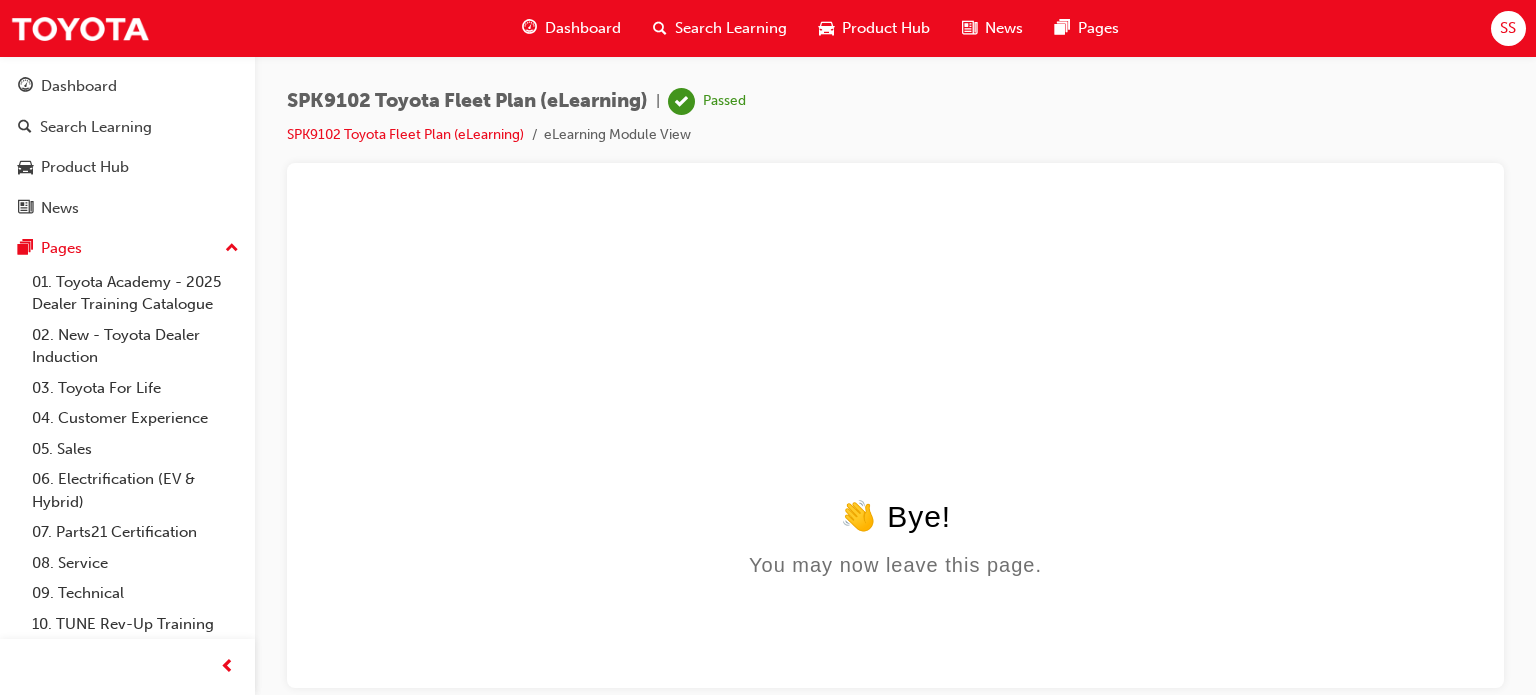 scroll, scrollTop: 0, scrollLeft: 0, axis: both 